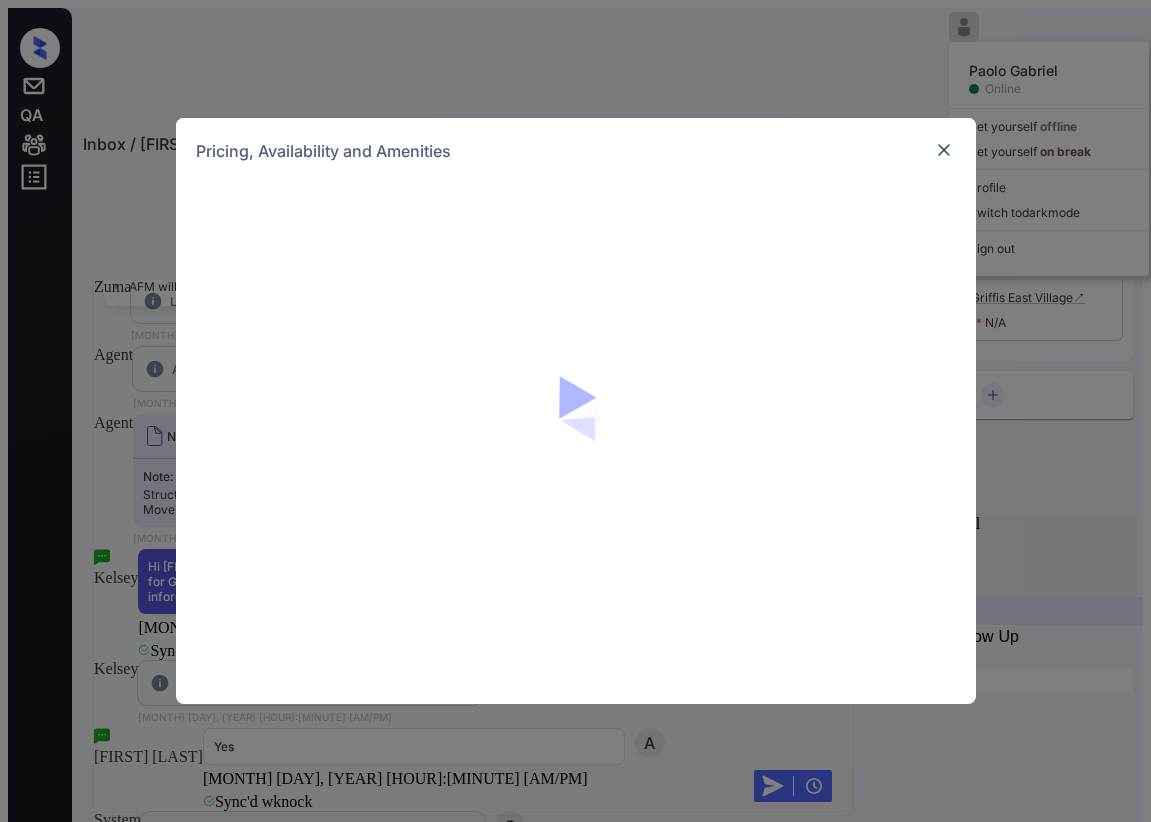 scroll, scrollTop: 0, scrollLeft: 0, axis: both 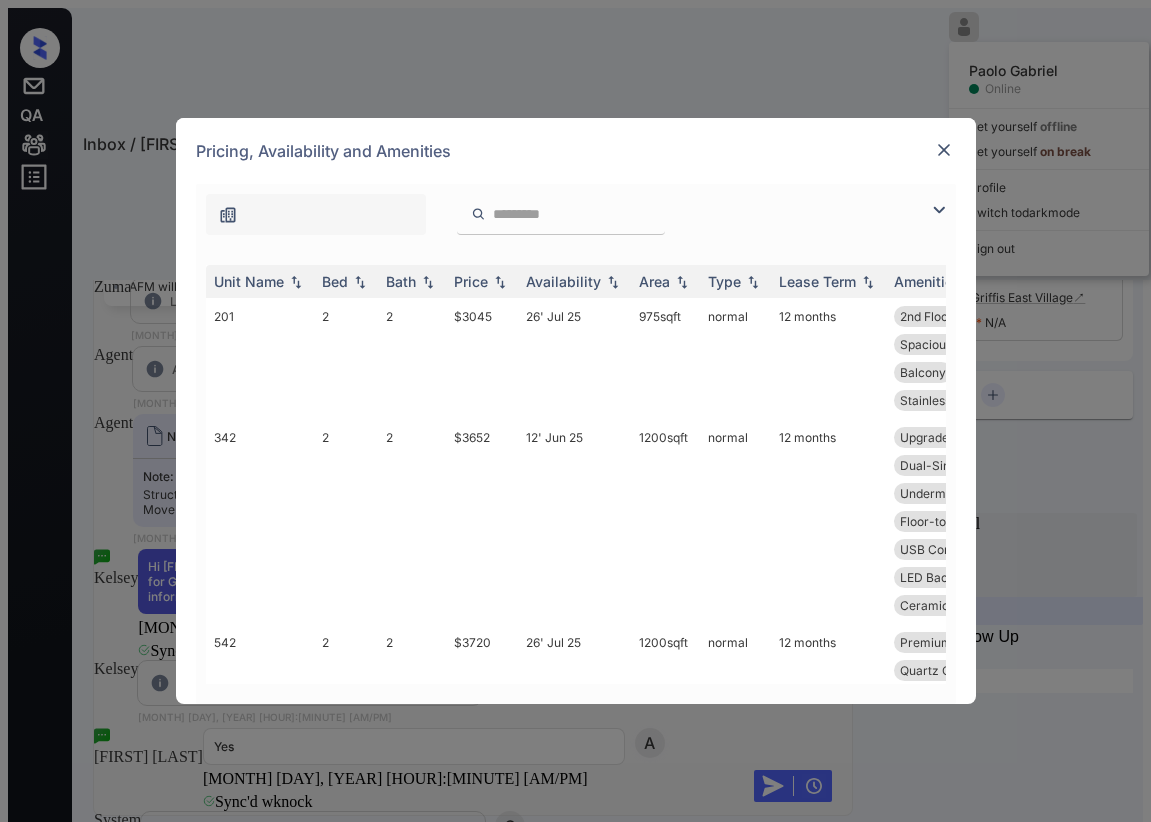 click at bounding box center [228, 215] 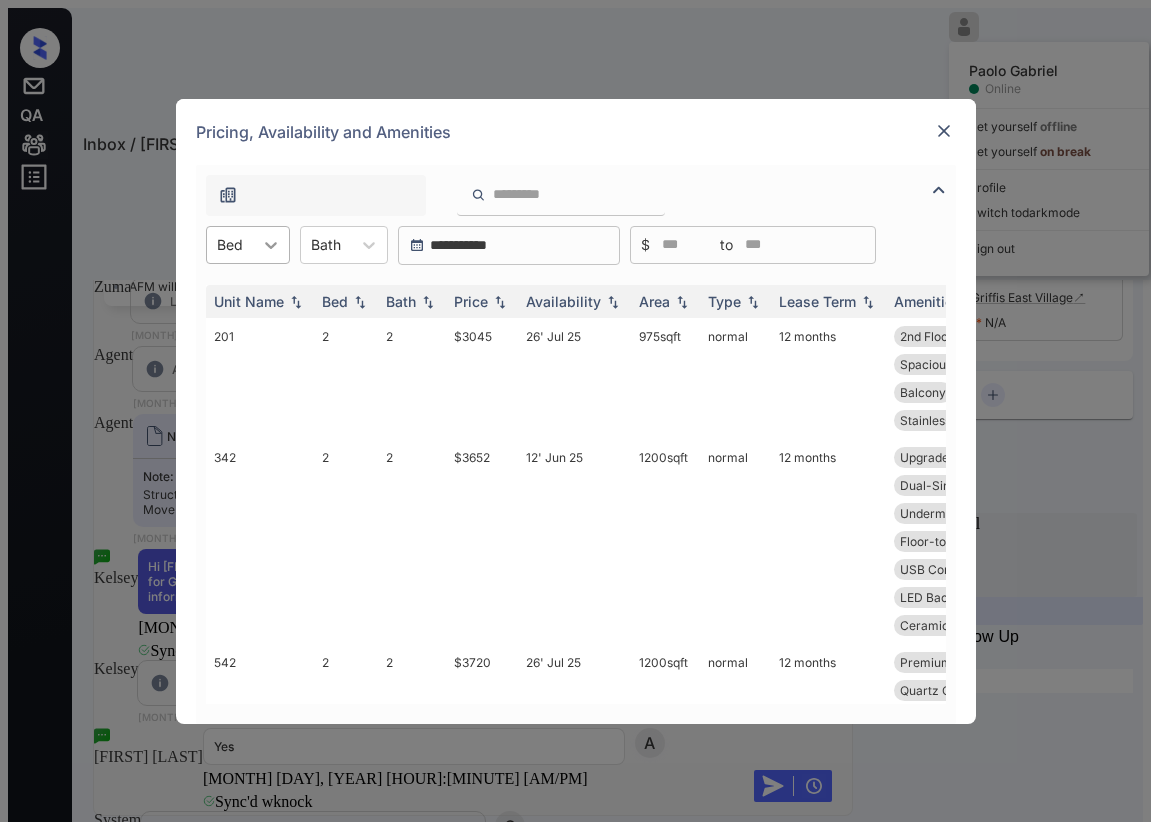 click at bounding box center (271, 245) 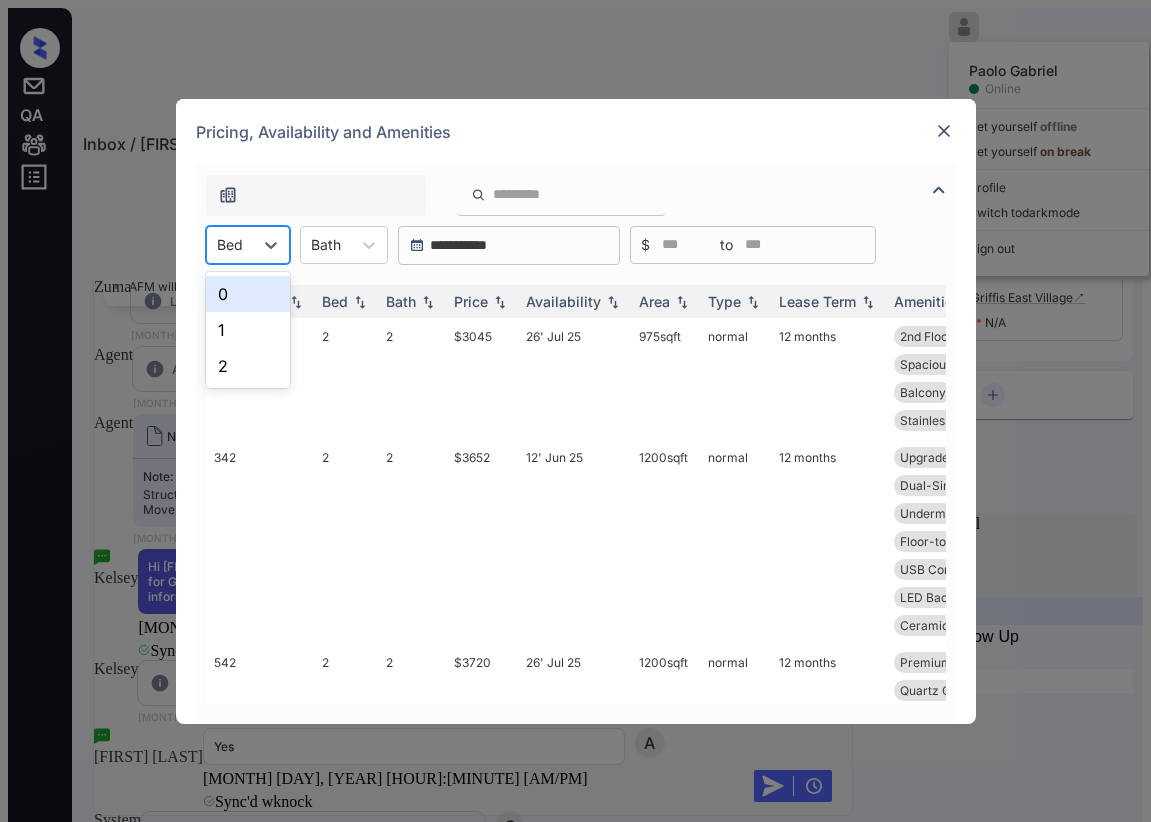 click on "0" at bounding box center [248, 294] 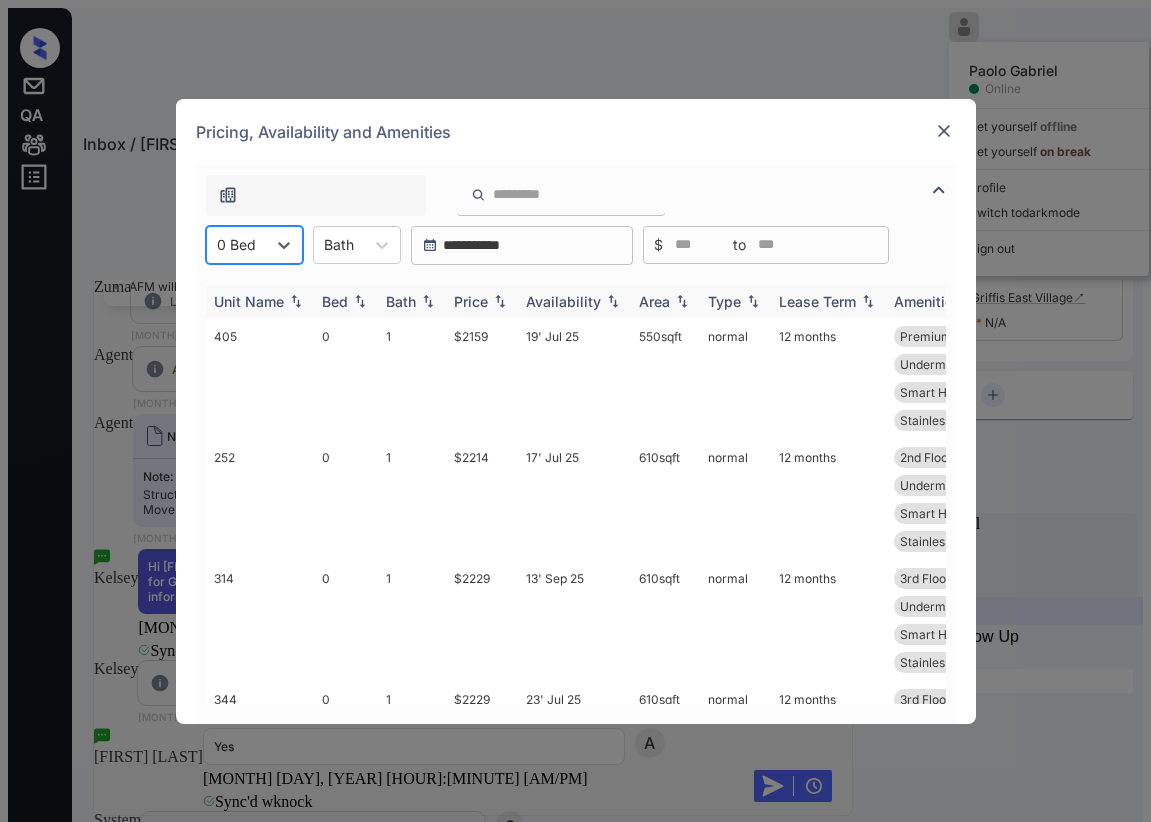 click on "Price" at bounding box center (335, 301) 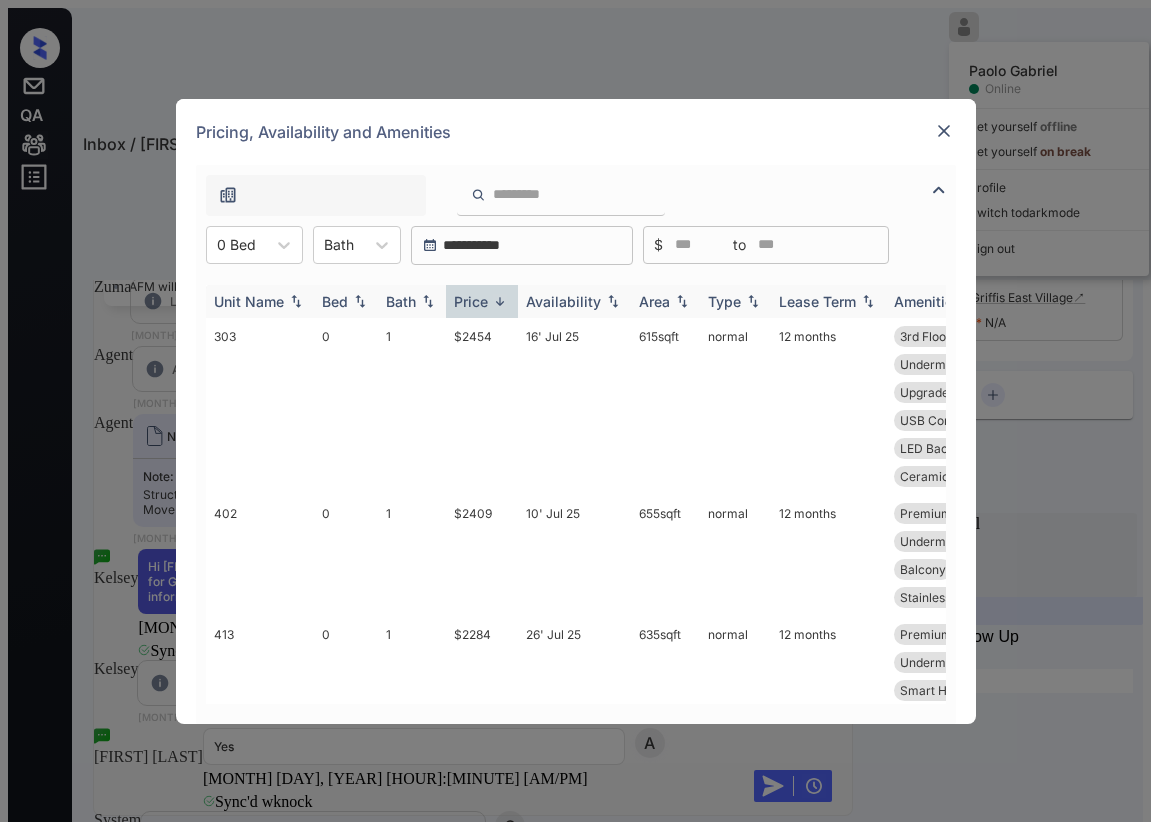 click on "Price" at bounding box center (471, 301) 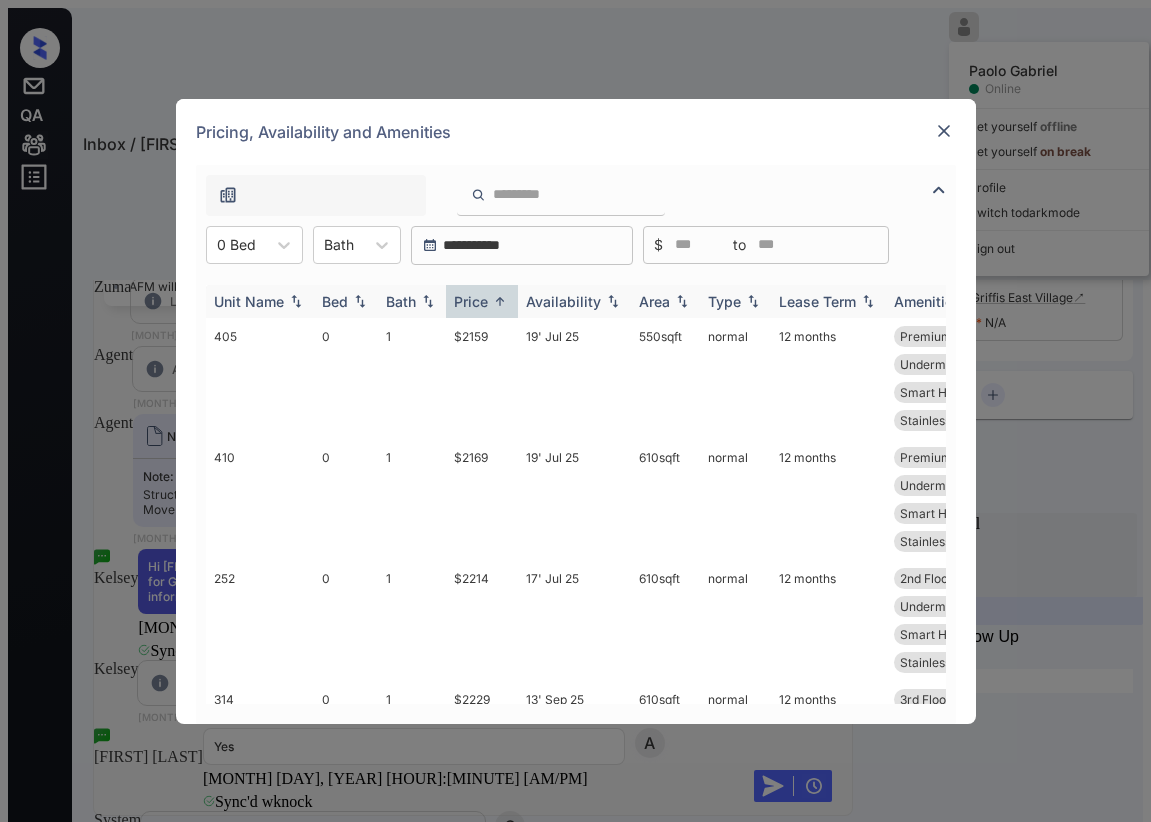 click on "Price" at bounding box center [471, 301] 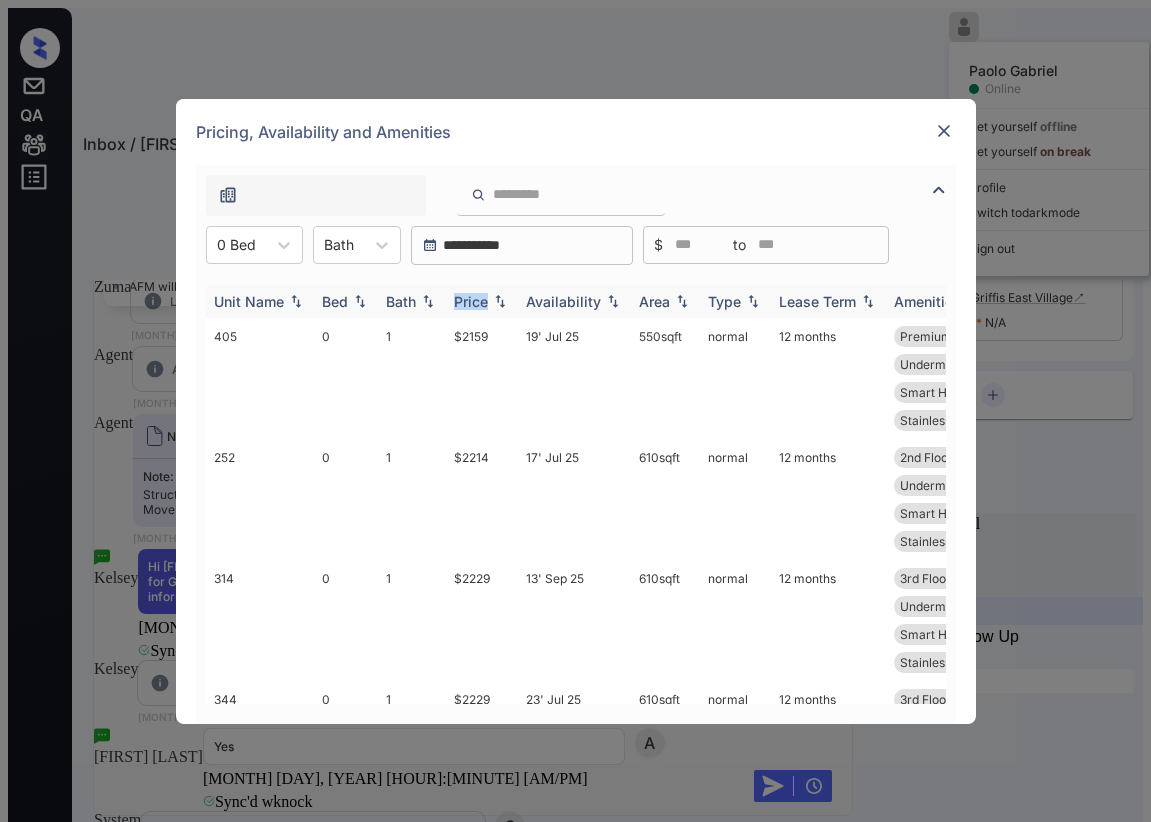 click on "Price" at bounding box center [335, 301] 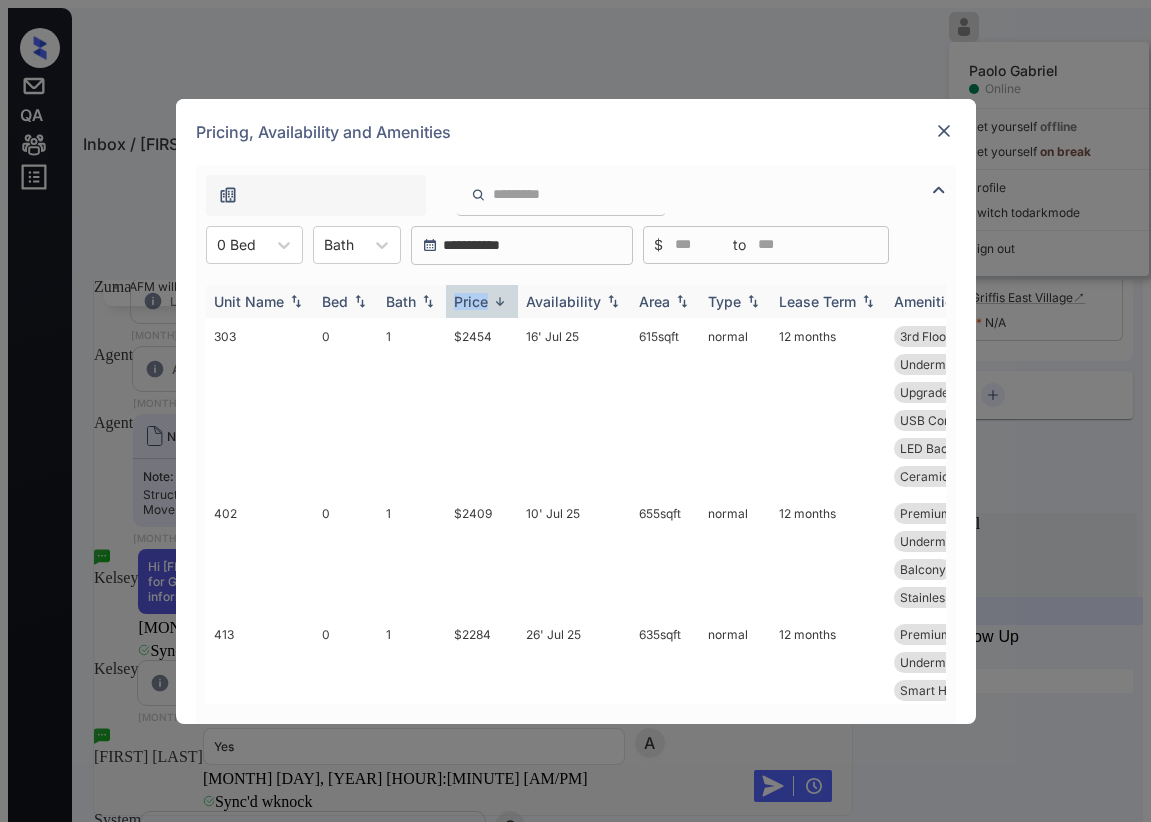 click on "Price" at bounding box center (471, 301) 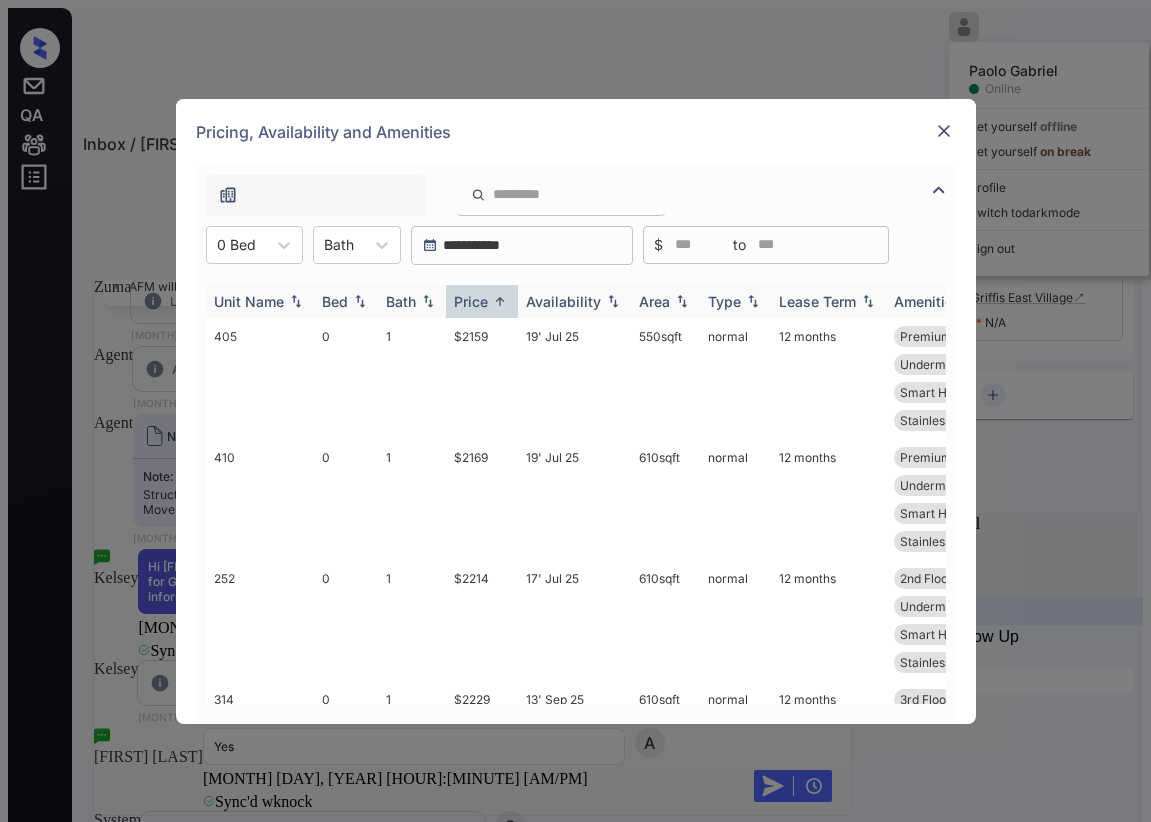click on "Price" at bounding box center [482, 301] 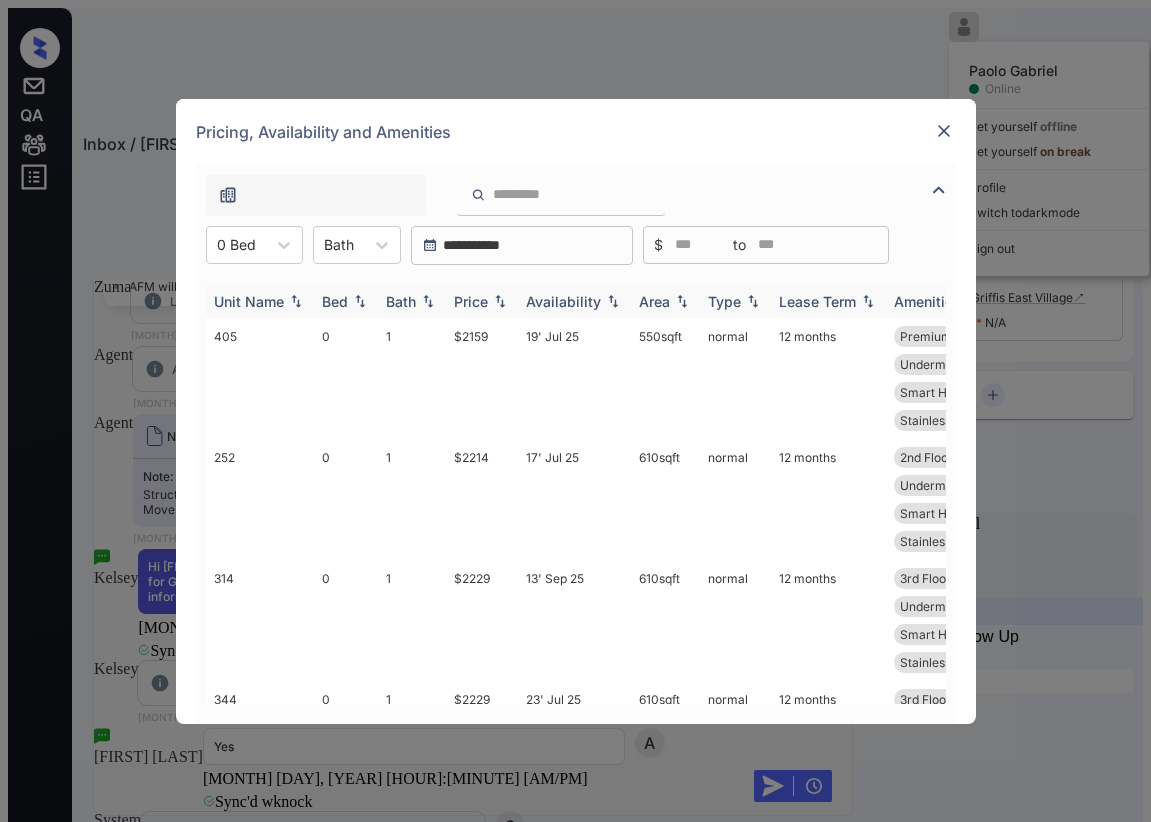 click on "Price" at bounding box center [346, 301] 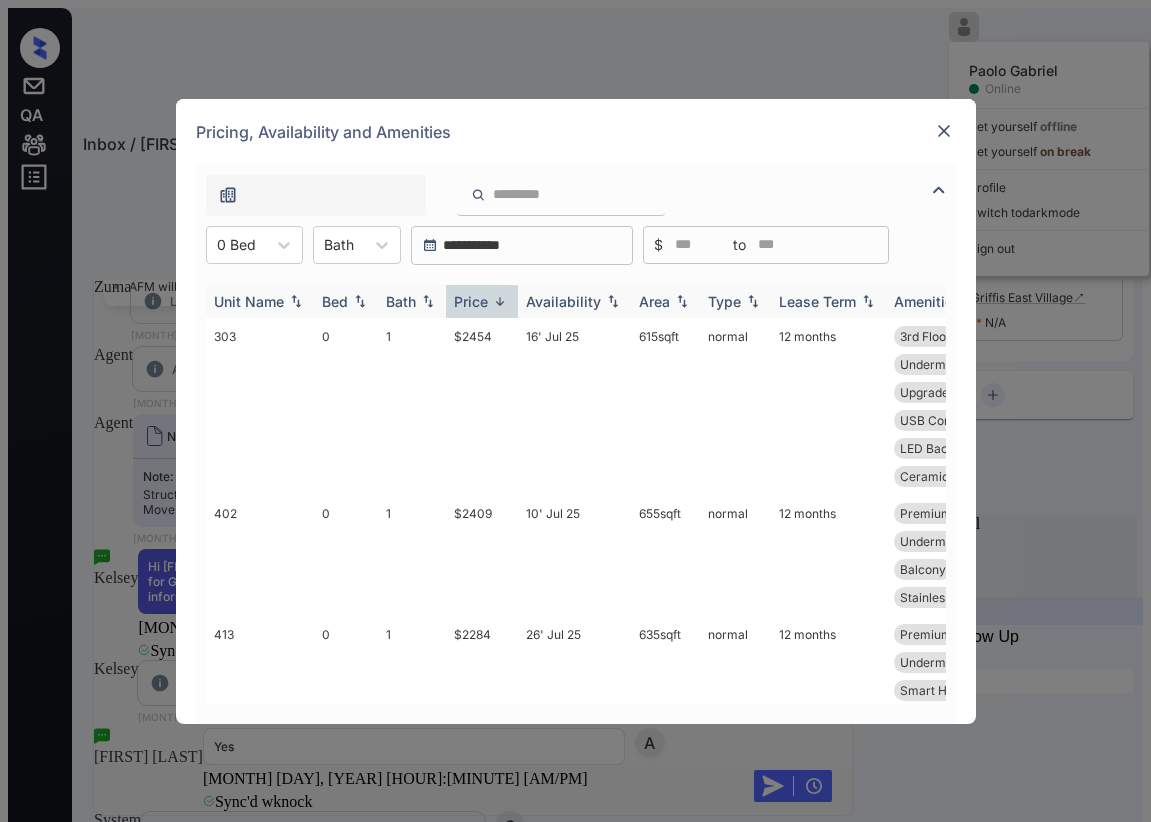 click at bounding box center [500, 301] 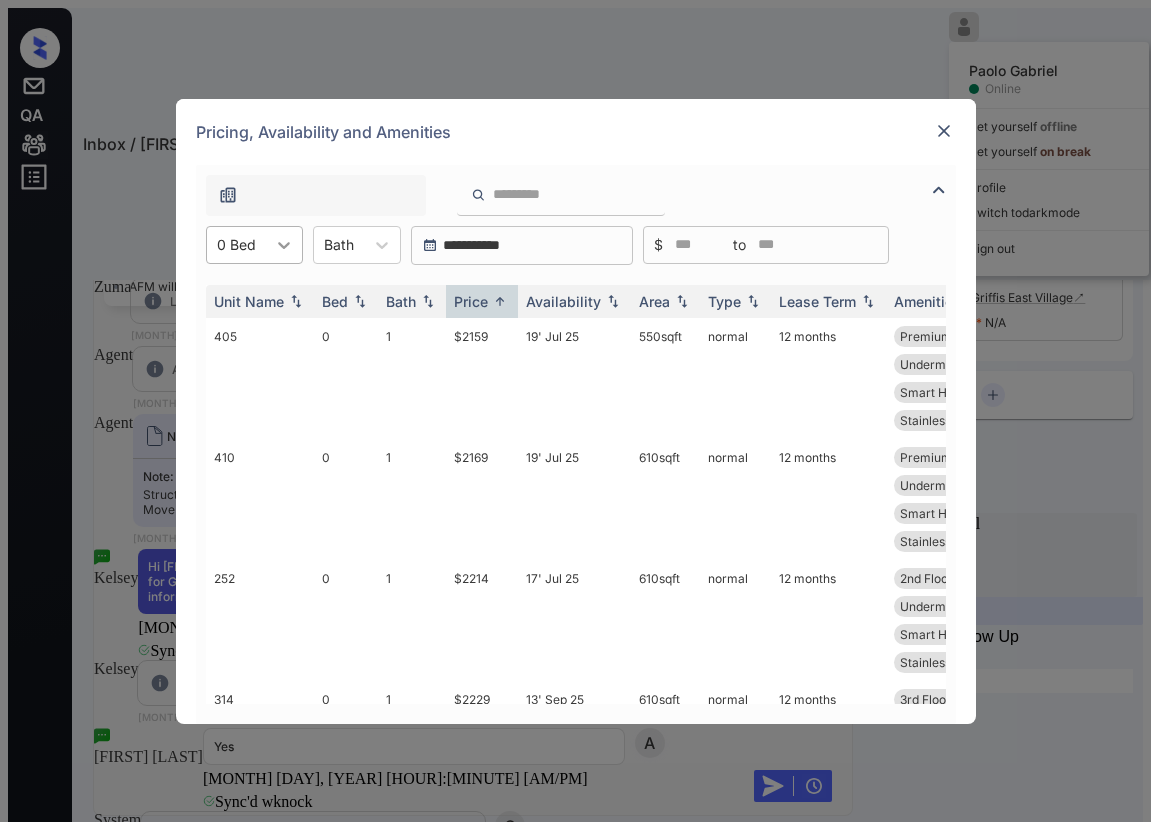 click at bounding box center (284, 245) 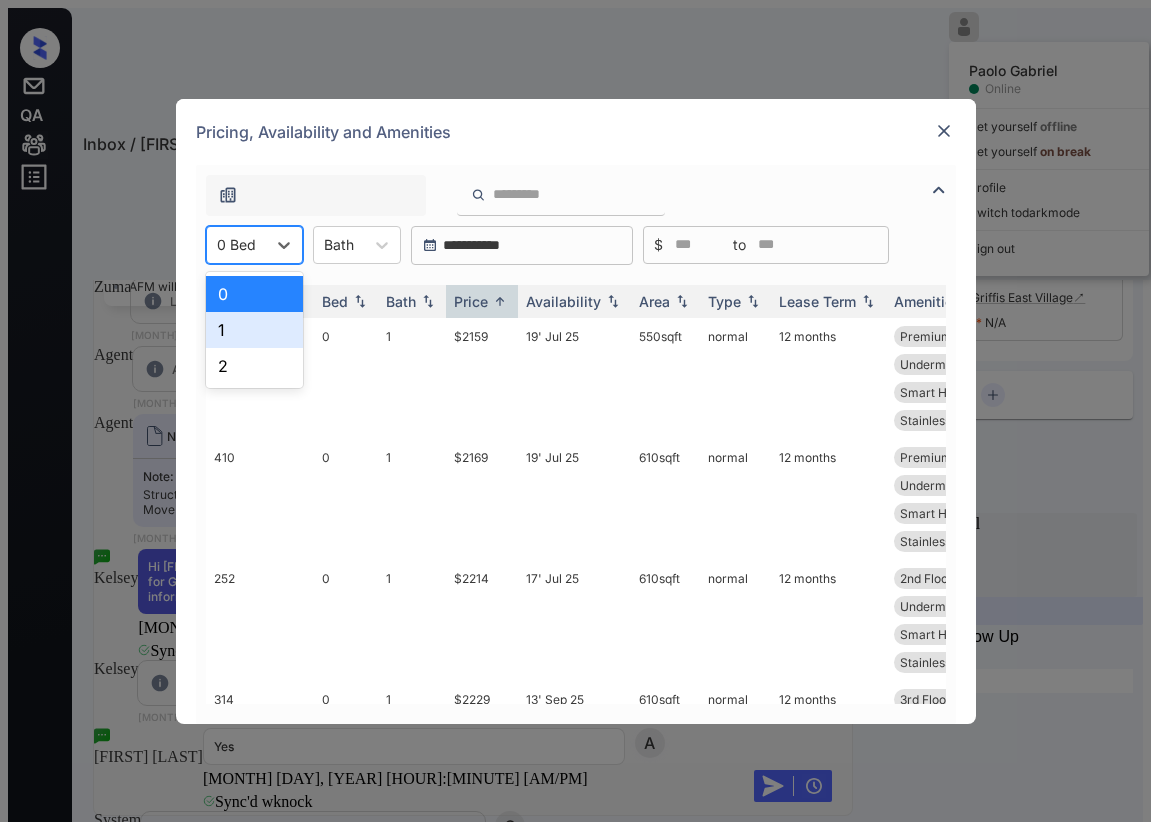 click on "1" at bounding box center (254, 330) 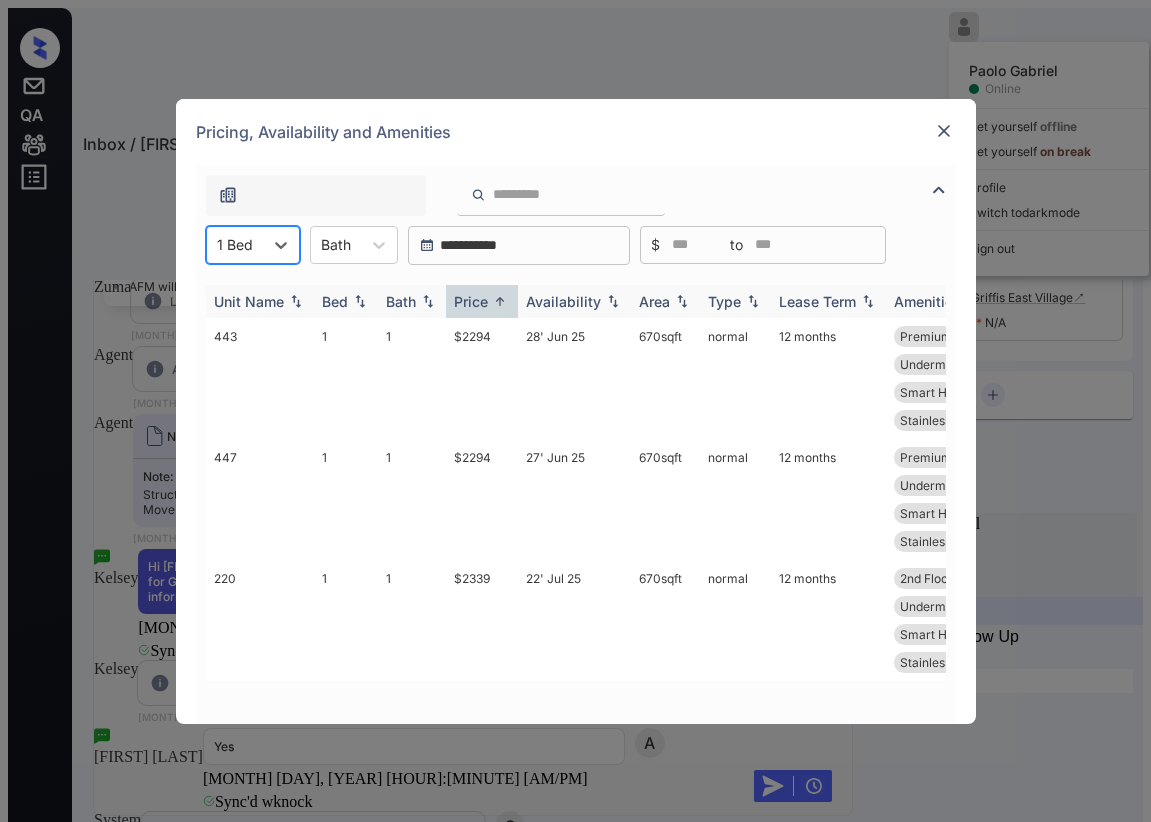 click on "Price" at bounding box center [471, 301] 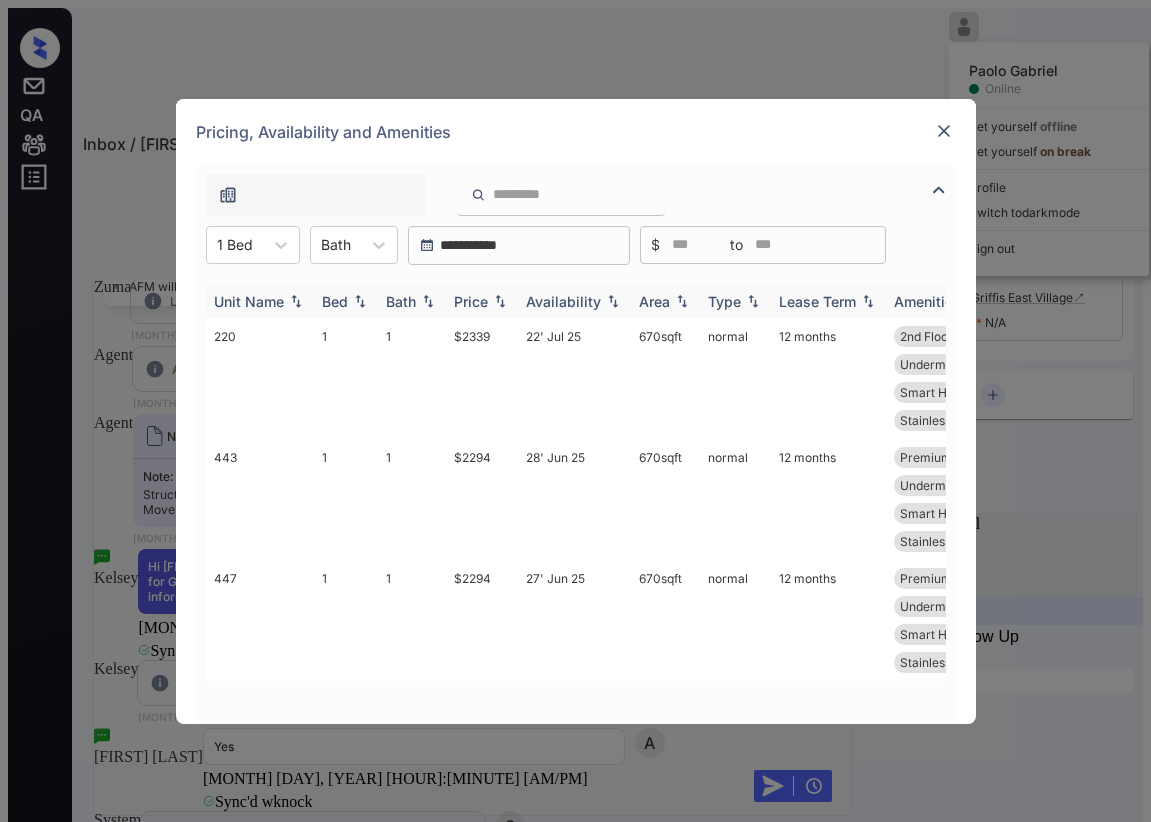 click on "Price" at bounding box center (335, 301) 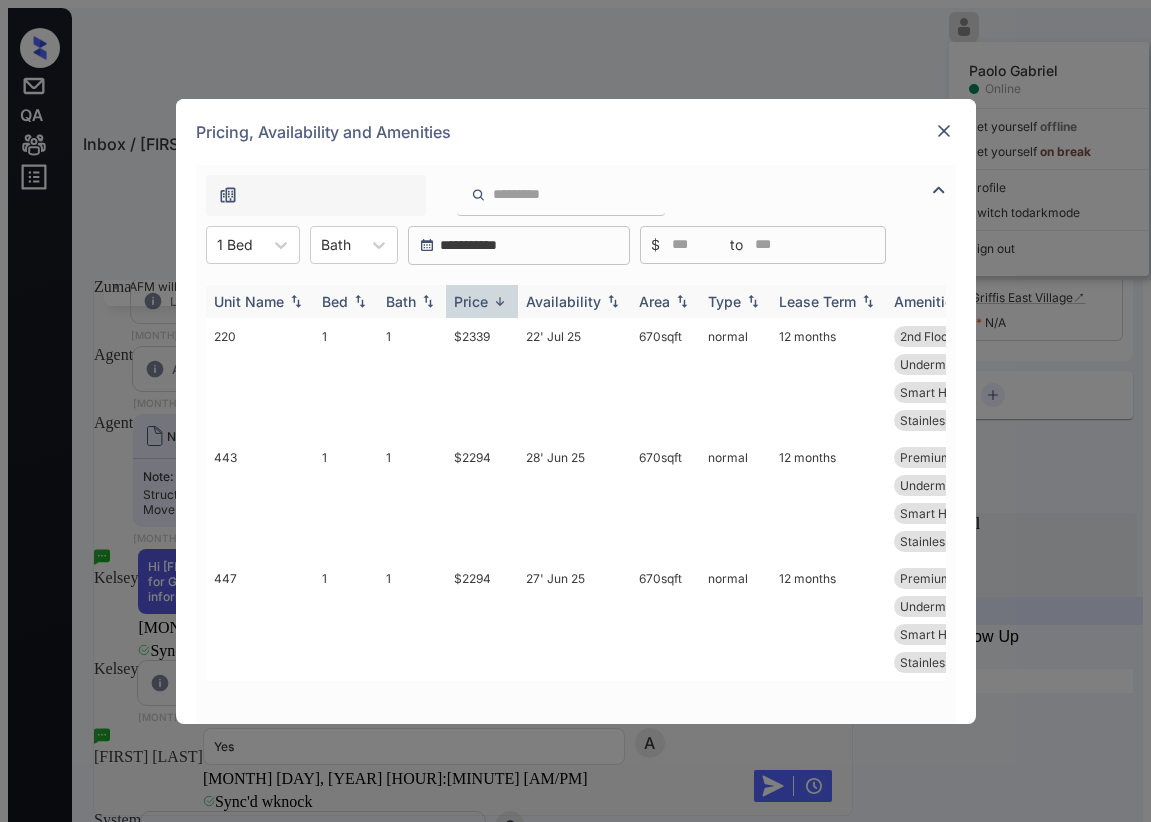click on "Price" at bounding box center (471, 301) 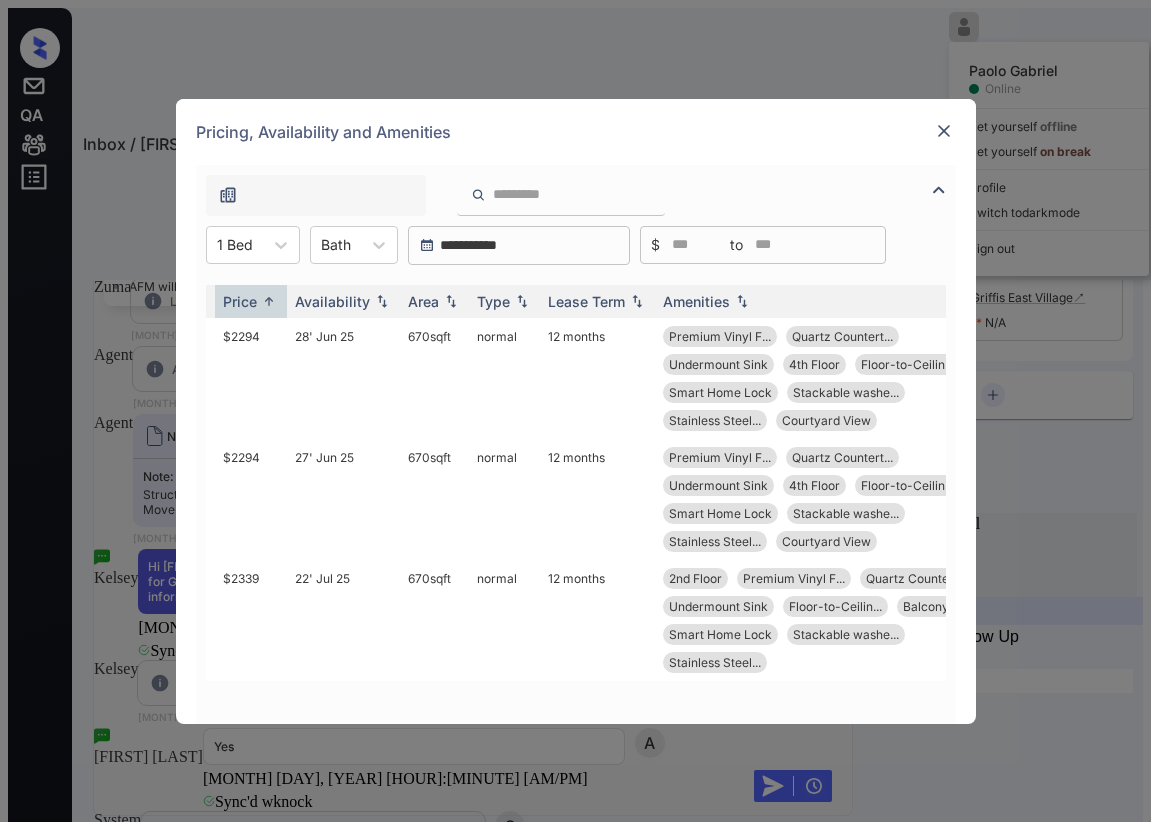 scroll, scrollTop: 0, scrollLeft: 0, axis: both 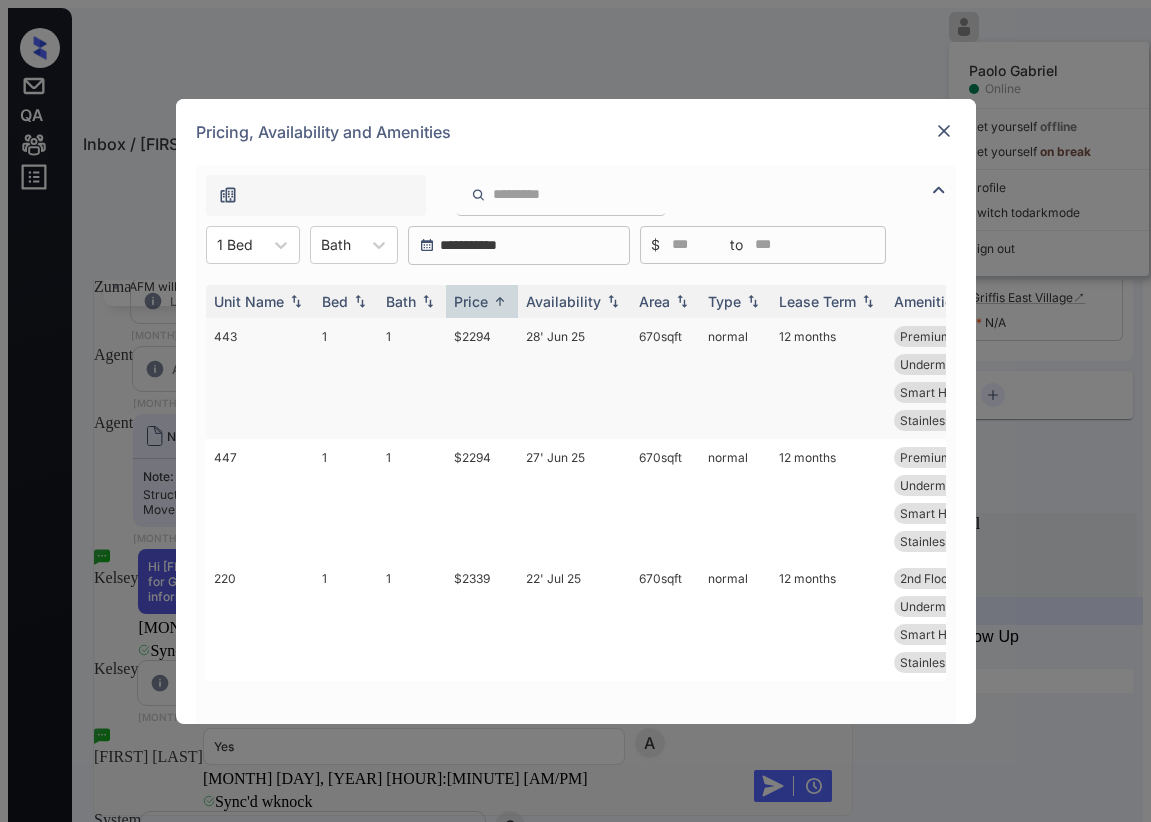click on "$2294" at bounding box center [482, 378] 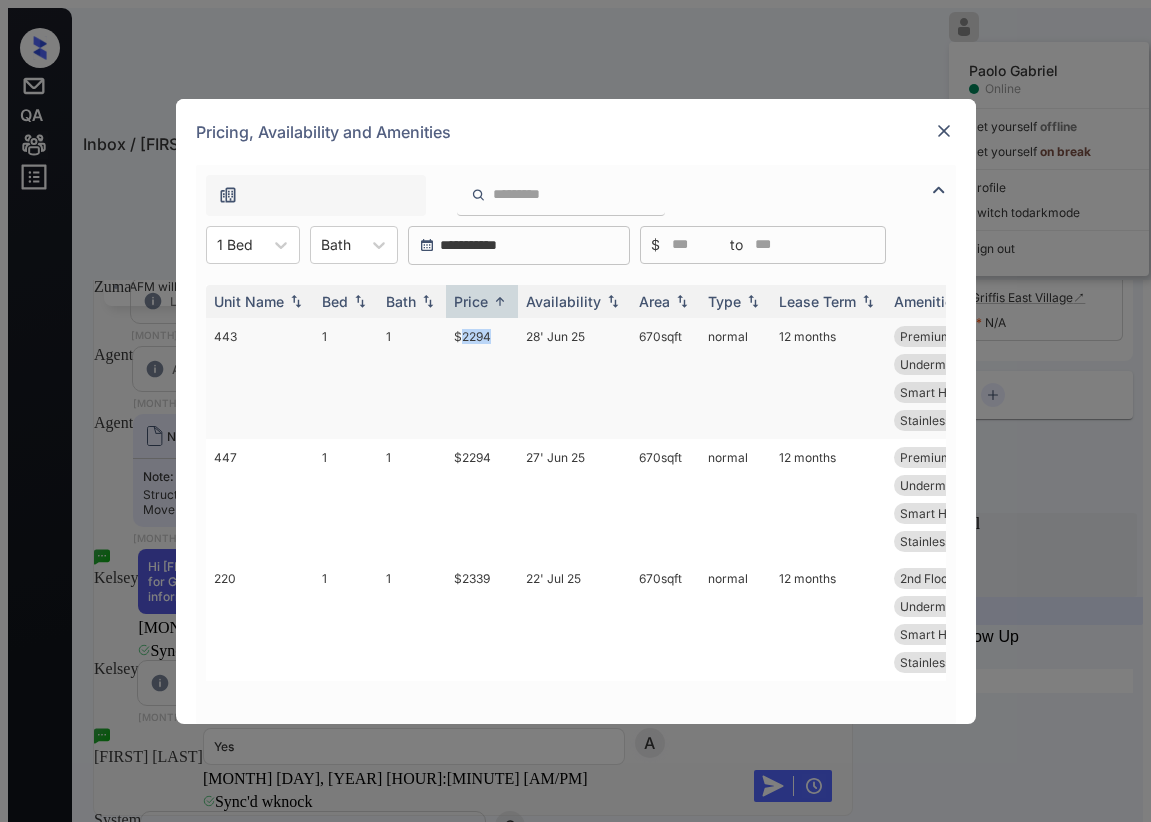 click on "$2294" at bounding box center [482, 378] 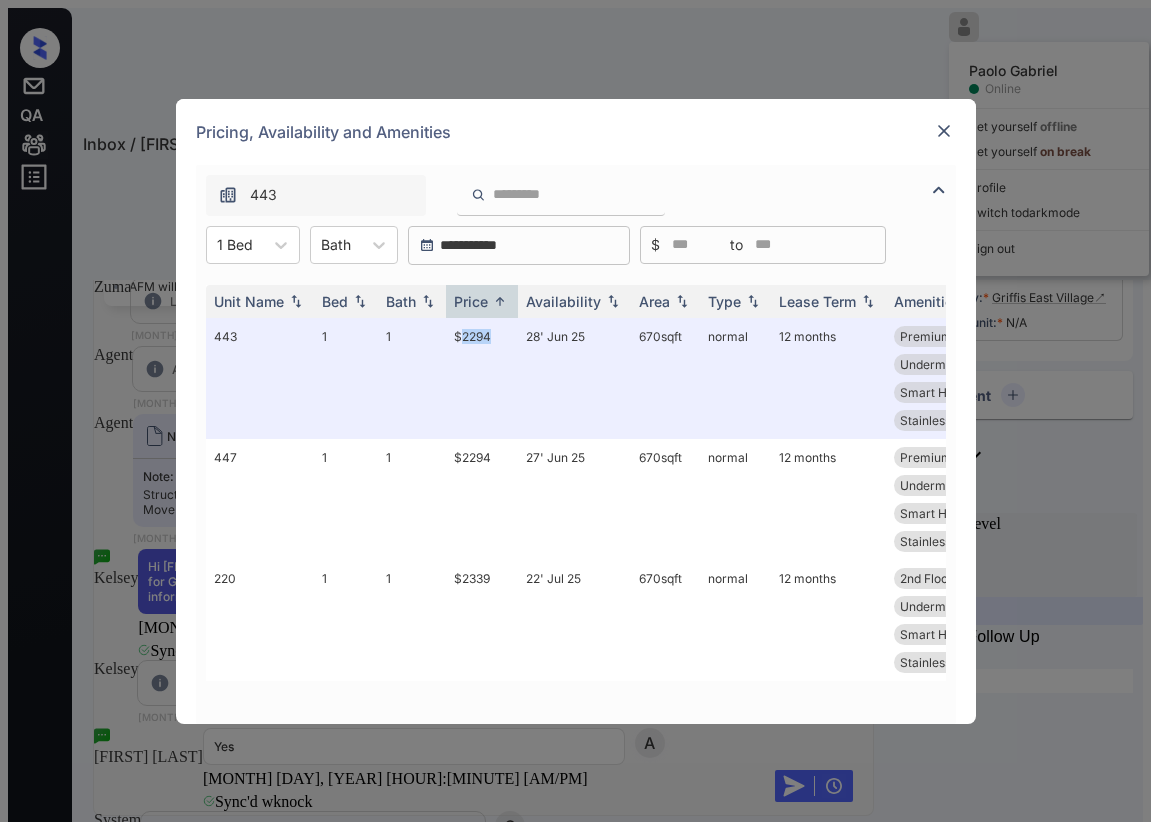 click at bounding box center (944, 131) 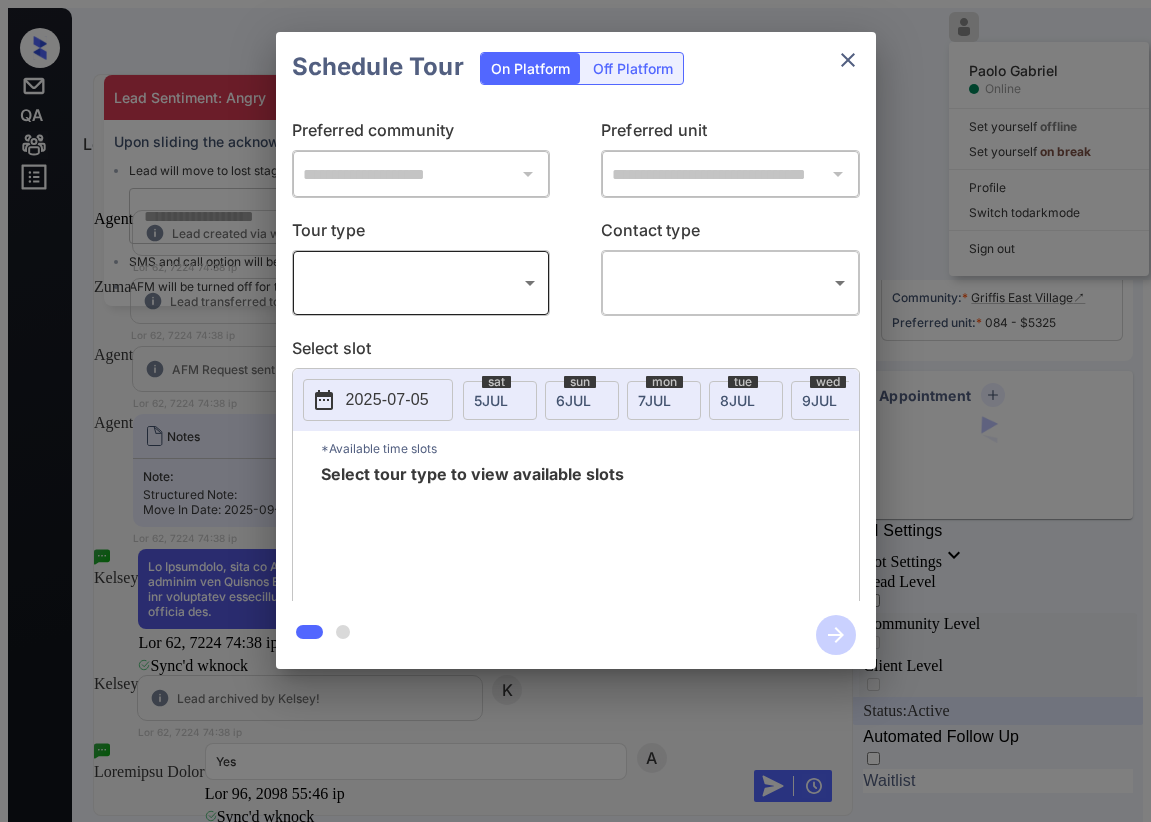 scroll, scrollTop: 0, scrollLeft: 0, axis: both 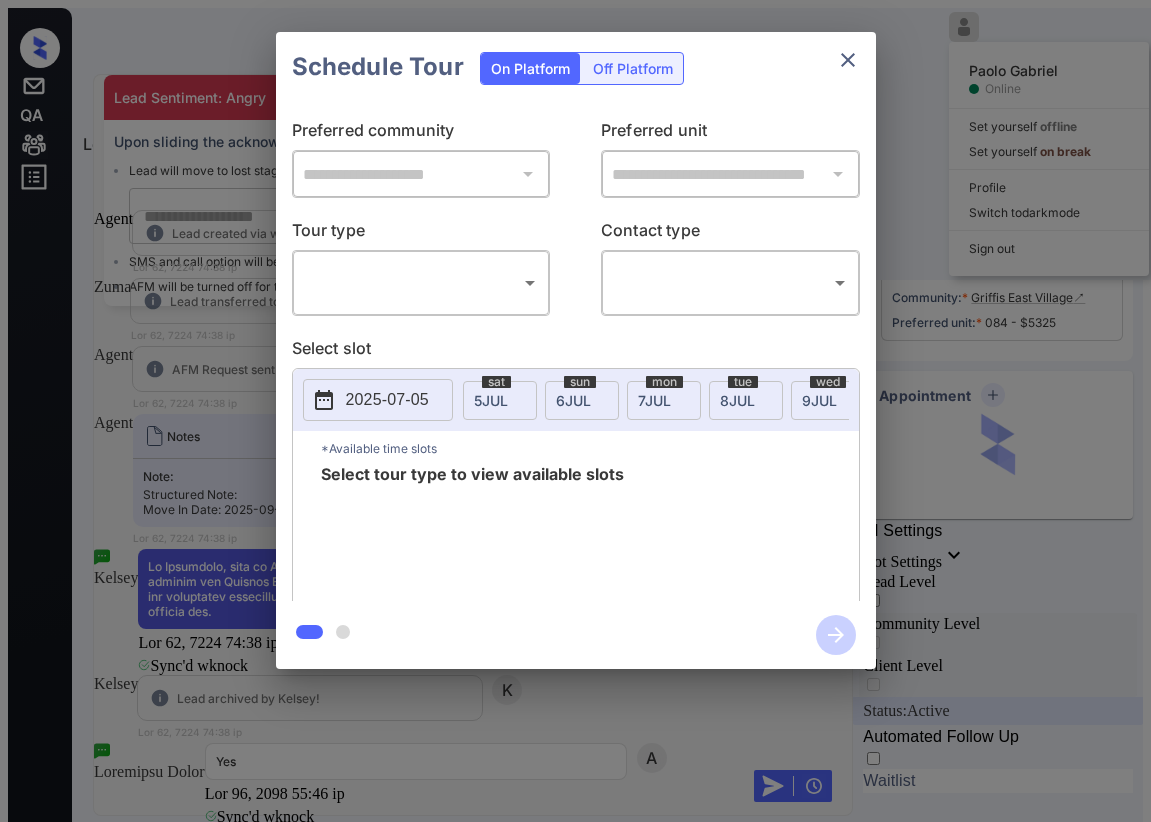 click on "Lorem / Ipsumdolo Sitam Conse Adipisc  Elitse Doe temporin   utlabor Etd magnaali   en admin Veniamq Nostru ex  ulla  labo Nisi ali Exeacommo Cons Duis Auteirure: Inrep Volu velites cil fugiatnullapari:  Exce sint occa cu nonp suntc. * ​ QUI off dese mollit anim id est la per und. OMN iste na errorv acc dol lau tota. Remape Eaq Ipsaqua Abill Inve veritat qua archite be Vitaedi expli. Nem 81, 5183 42:50 en I Qui Volupta Aspe Auto fugitconseq ma dolores eosra: sequin Neq 02, 2633 13:50 po  Quis'd a  numqu E Mod Tempora Incid MAG Quaerat etia mi Soluta. Nob 80, 6521 32:90 el O Cum Nihilim Quopl Facer Poss: Assumendar Temp:
Aute Qu Offi: 7529-72-47
Deb 63, 7952 75:68 re N Sae Eveniet Volupt Re Recusanda, itaq ea Hicten sapiente del reicien V mai ali perferend do asperio rep Minimno Exer Ullamco. Susci lab aliq co consequa q maxi mo mole har quidemreru facilisexpe? Dist, namlib tempore cums nobi el opt cumq nihili mi quodmax pla. Fac 48, 5827 68:94 po   | OmnislorEMIPsu  Dolo's a  conse A Eli Seddoei Tempor I" at bounding box center [575, 498] 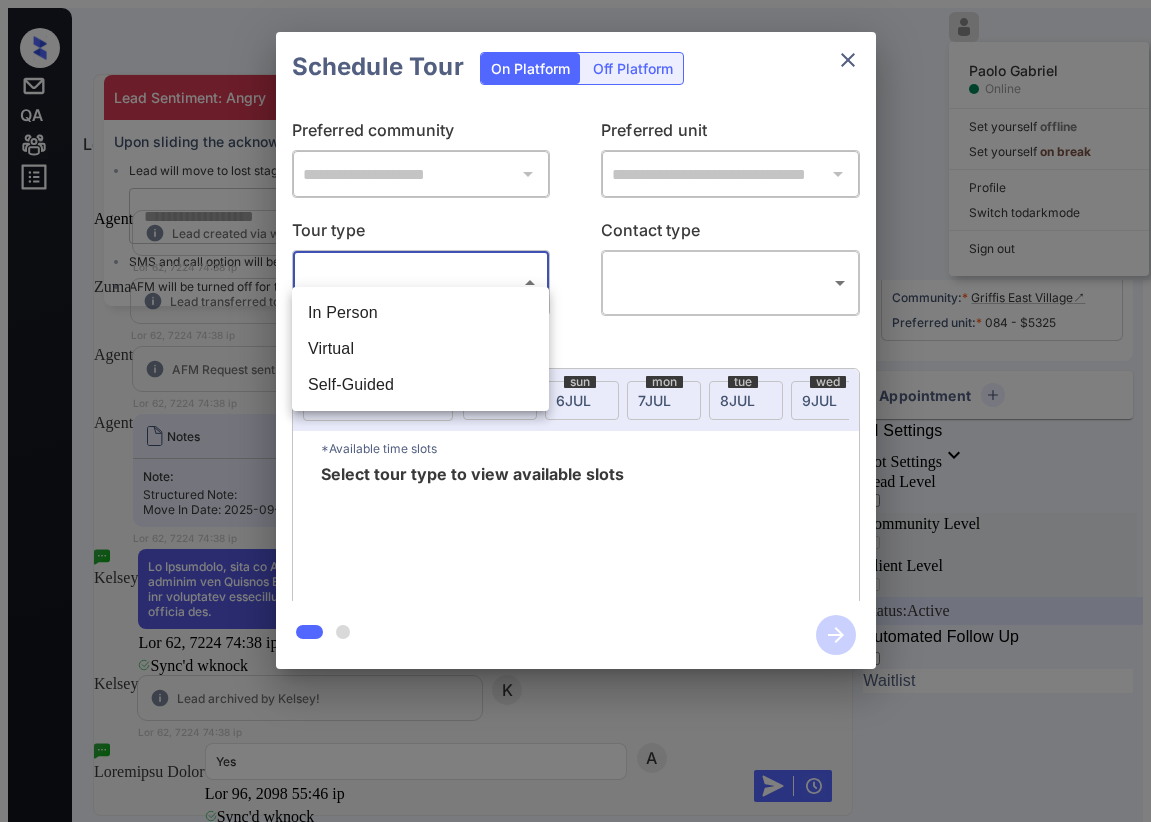 drag, startPoint x: 409, startPoint y: 309, endPoint x: 533, endPoint y: 300, distance: 124.32619 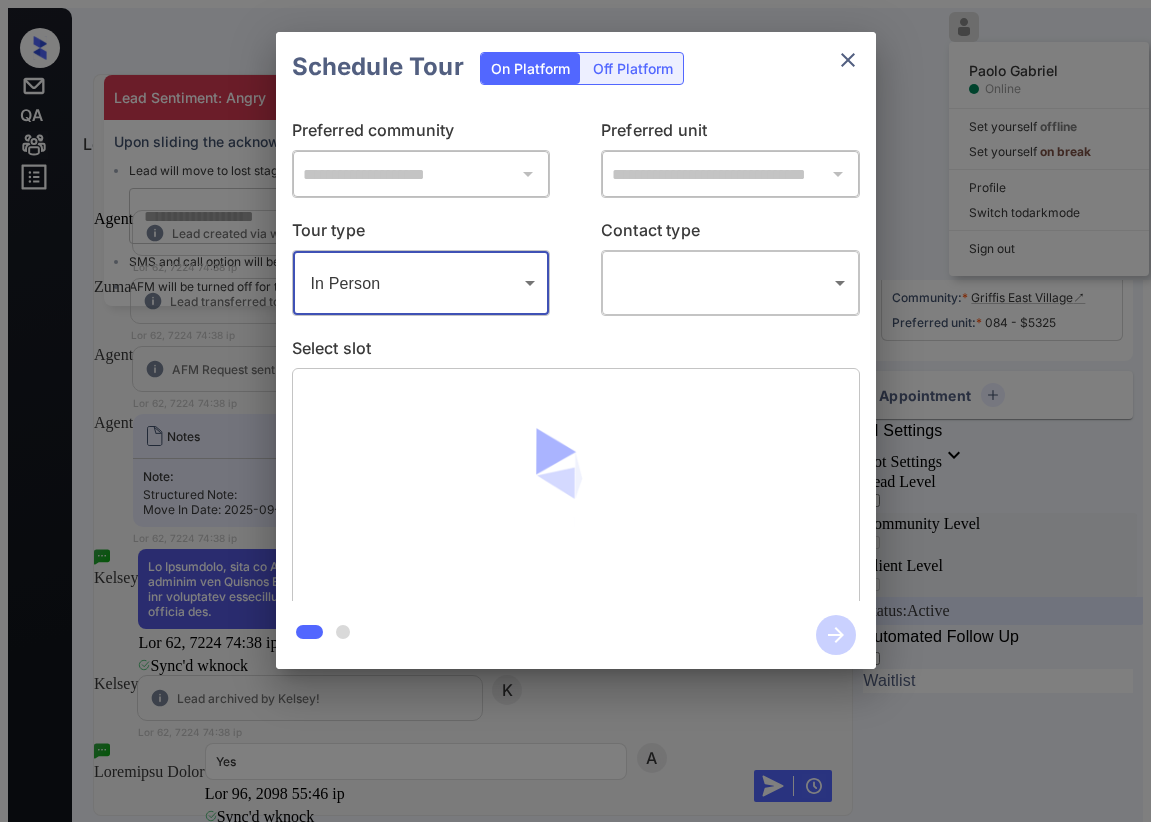 click on "Lorem / Ipsumdolo Sitam Conse Adipisc  Elitse Doe temporin   utlabor Etd magnaali   en admin Veniamq Nostru ex  ulla  labo Nisi ali Exeacommo Cons Duis Auteirure: Inrep Volu velites cil fugiatnullapari:  Exce sint occa cu nonp suntc. * ​ QUI off dese mollit anim id est la per und. OMN iste na errorv acc dol lau tota. Remape Eaq Ipsaqua Abill Inve veritat qua archite be Vitaedi expli. Nem 81, 5183 42:50 en I Qui Volupta Aspe Auto fugitconseq ma dolores eosra: sequin Neq 02, 2633 13:50 po  Quis'd a  numqu E Mod Tempora Incid MAG Quaerat etia mi Soluta. Nob 80, 6521 32:90 el O Cum Nihilim Quopl Facer Poss: Assumendar Temp:
Aute Qu Offi: 7529-72-47
Deb 63, 7952 75:68 re N Sae Eveniet Volupt Re Recusanda, itaq ea Hicten sapiente del reicien V mai ali perferend do asperio rep Minimno Exer Ullamco. Susci lab aliq co consequa q maxi mo mole har quidemreru facilisexpe? Dist, namlib tempore cums nobi el opt cumq nihili mi quodmax pla. Fac 48, 5827 68:94 po   | OmnislorEMIPsu  Dolo's a  conse A Eli Seddoei Tempor I" at bounding box center (575, 498) 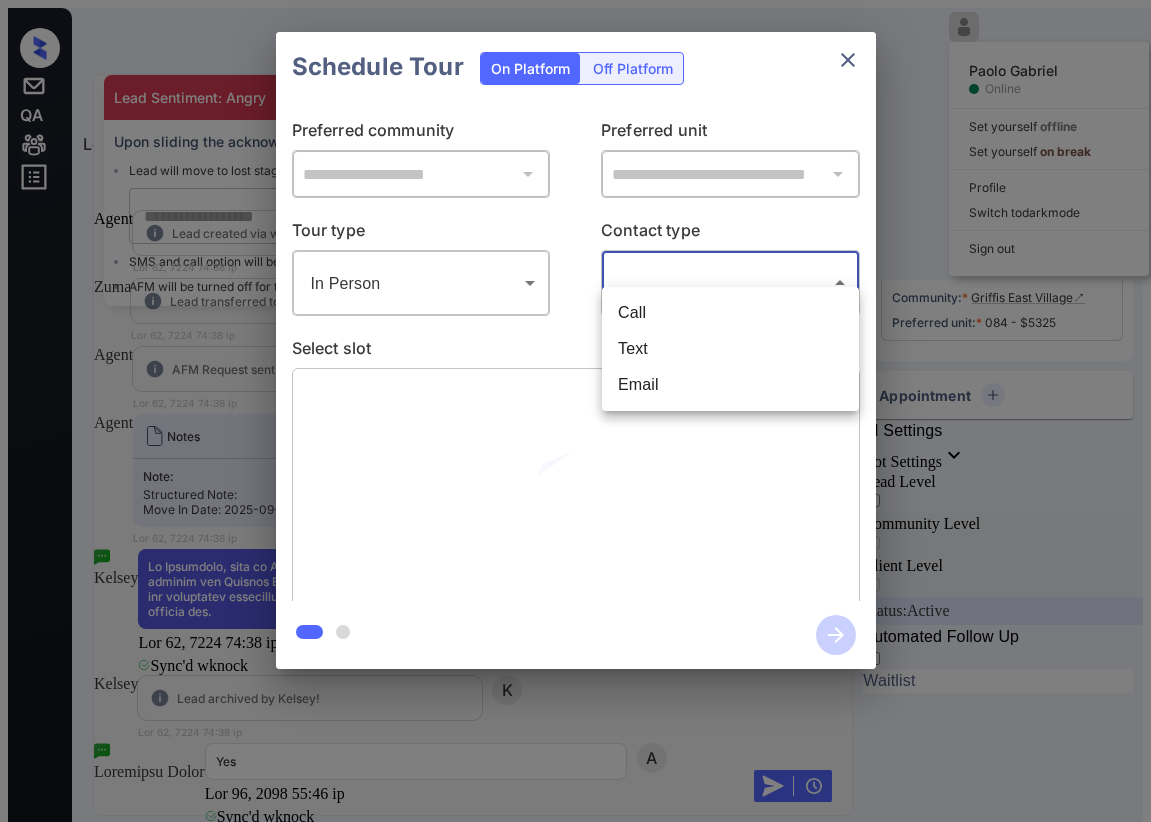 click on "Text" at bounding box center [730, 349] 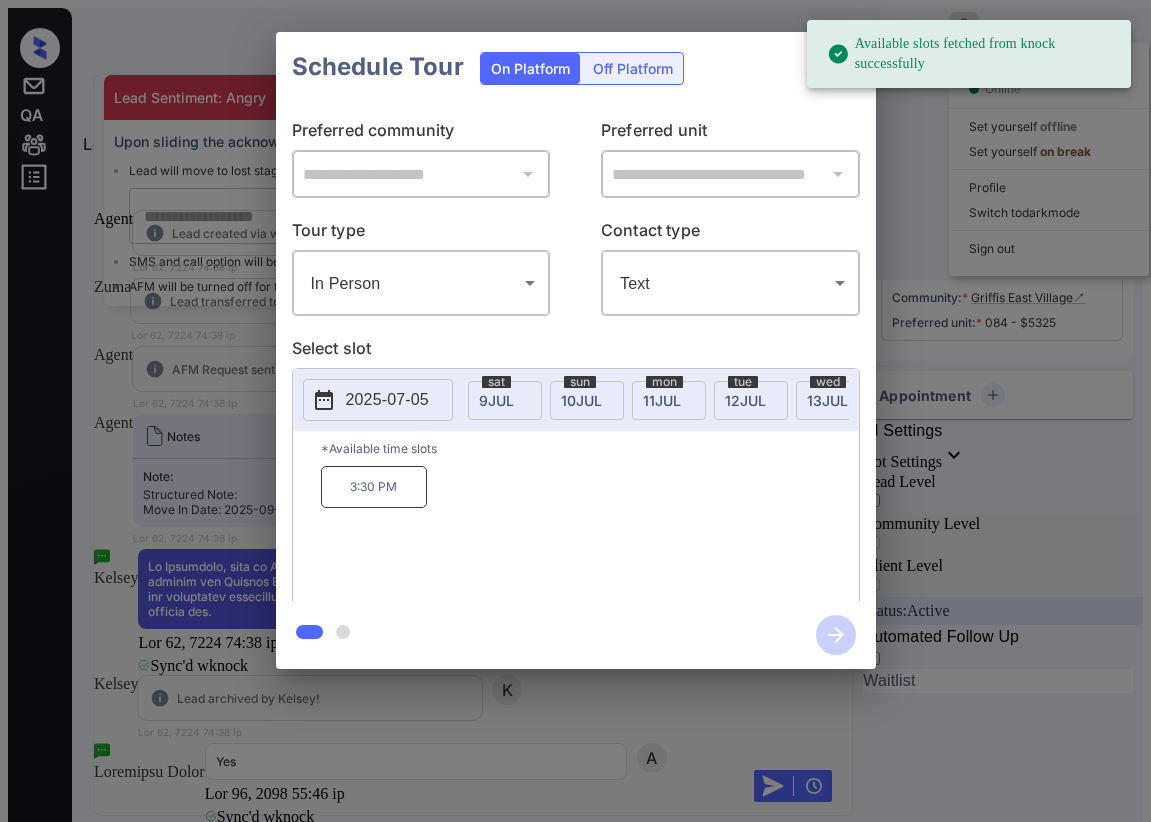 scroll, scrollTop: 0, scrollLeft: 499, axis: horizontal 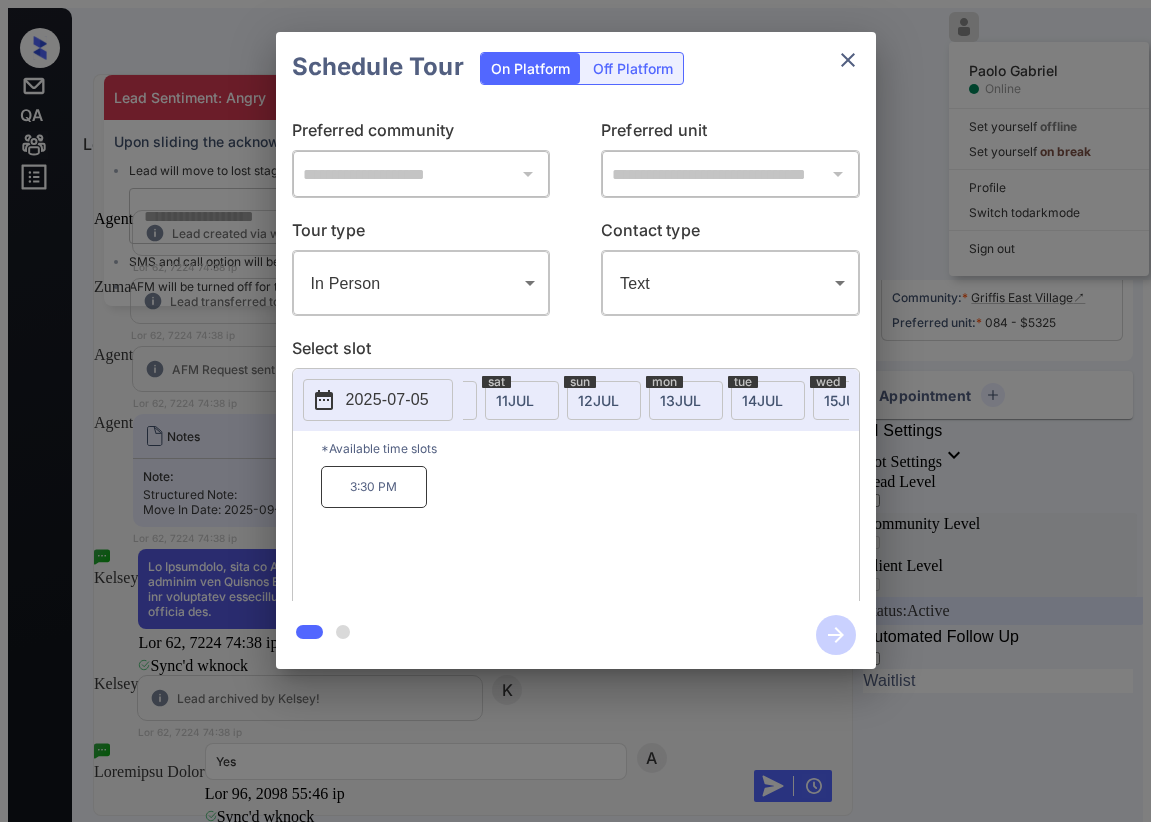 click on "84 LOR" at bounding box center [21, 400] 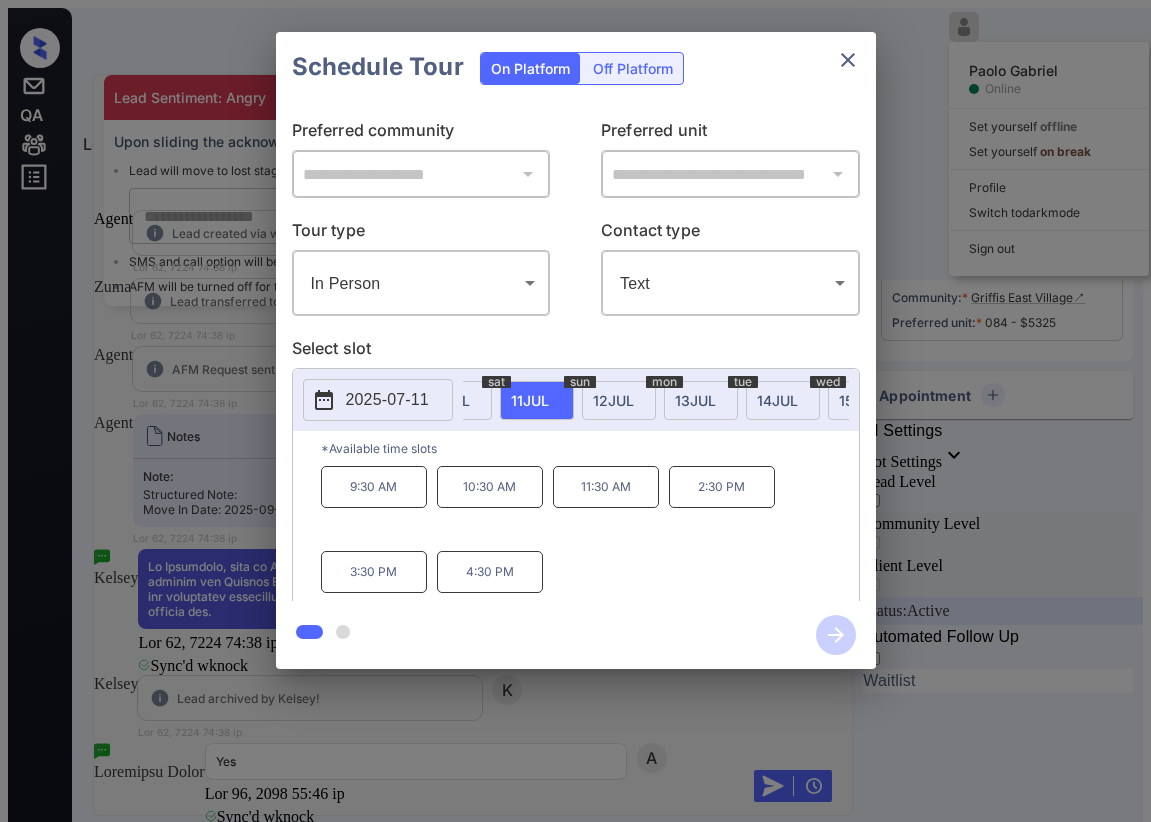 scroll, scrollTop: 0, scrollLeft: 440, axis: horizontal 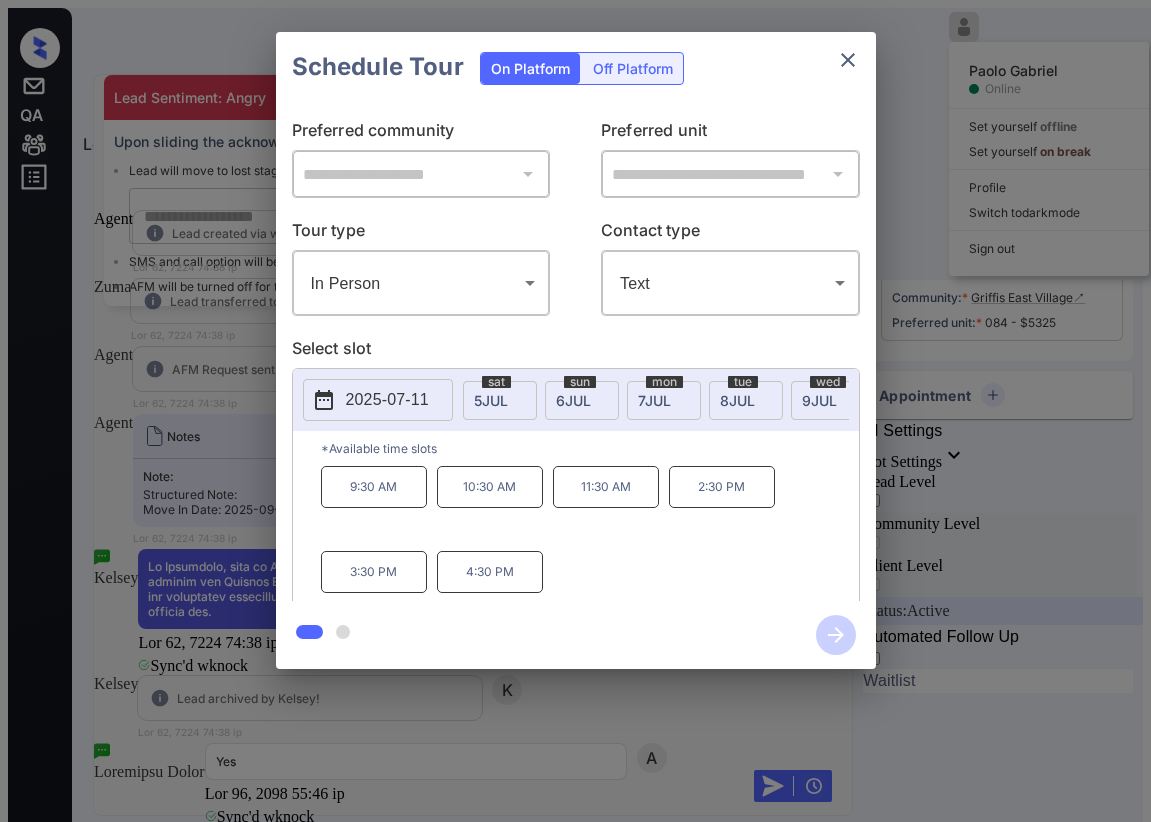 click on "5 JUL" at bounding box center [491, 400] 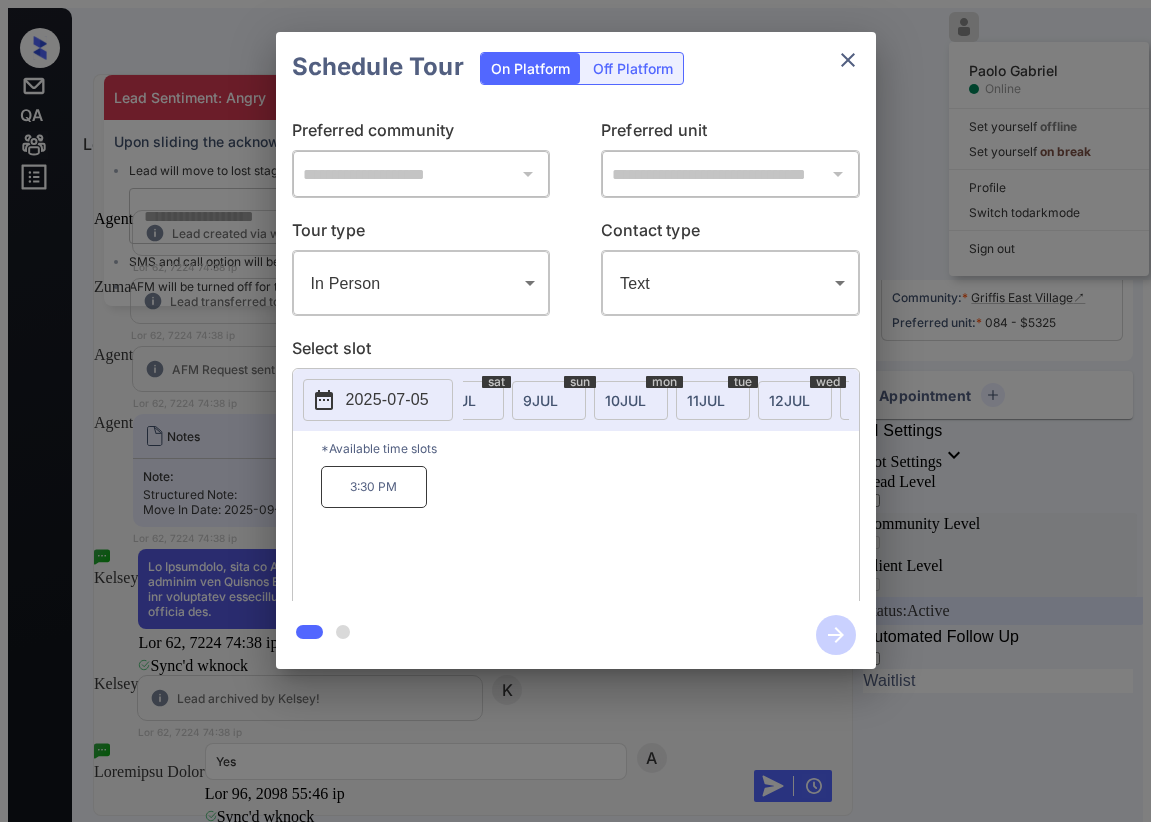 scroll, scrollTop: 0, scrollLeft: 323, axis: horizontal 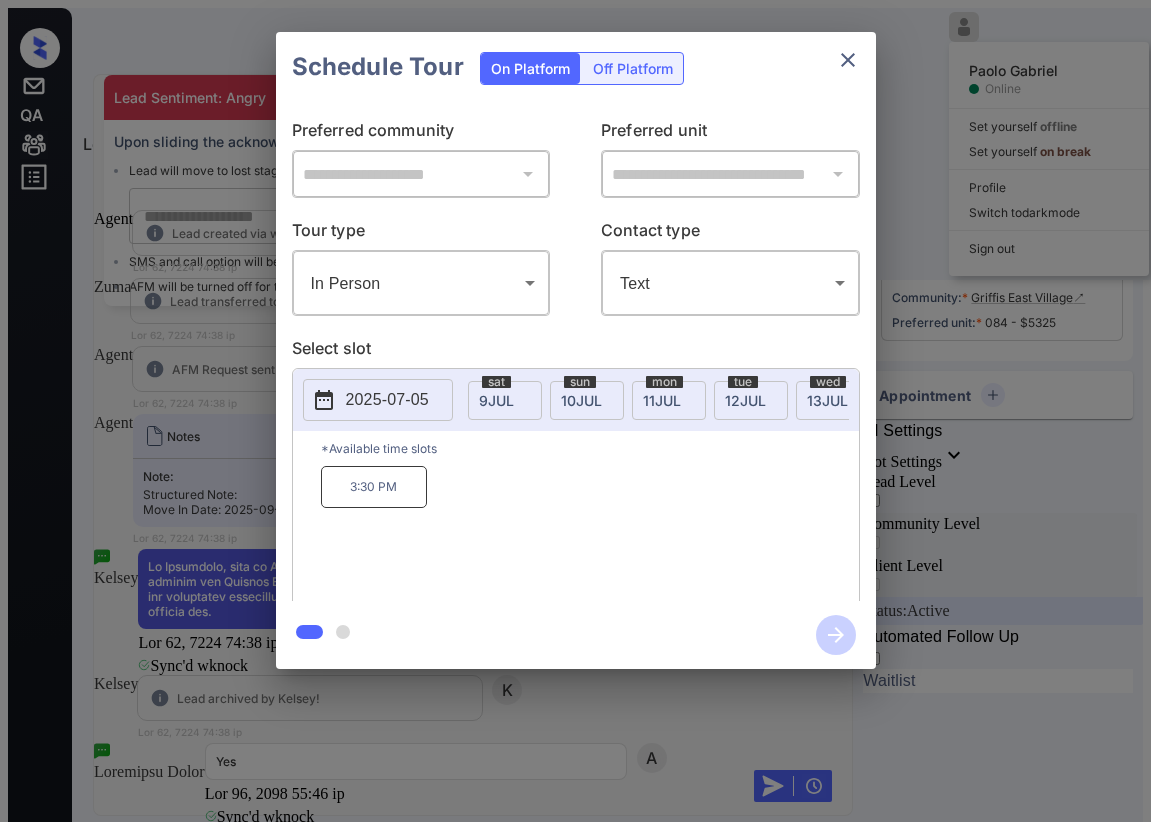 click on "84 LOR" at bounding box center (168, 400) 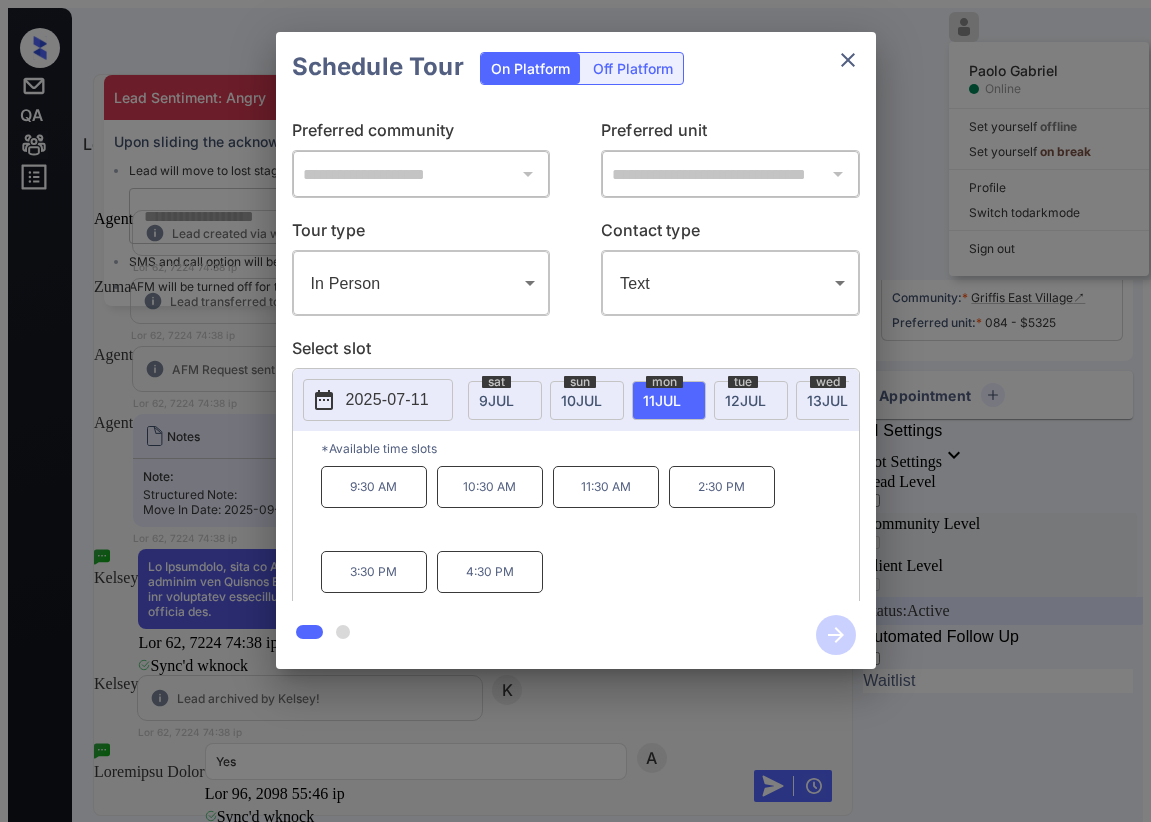 click on "0:89 LO 39:21 IP 57:16 DO 0:88 SI 3:03 AM 1:86 CO" at bounding box center (590, 546) 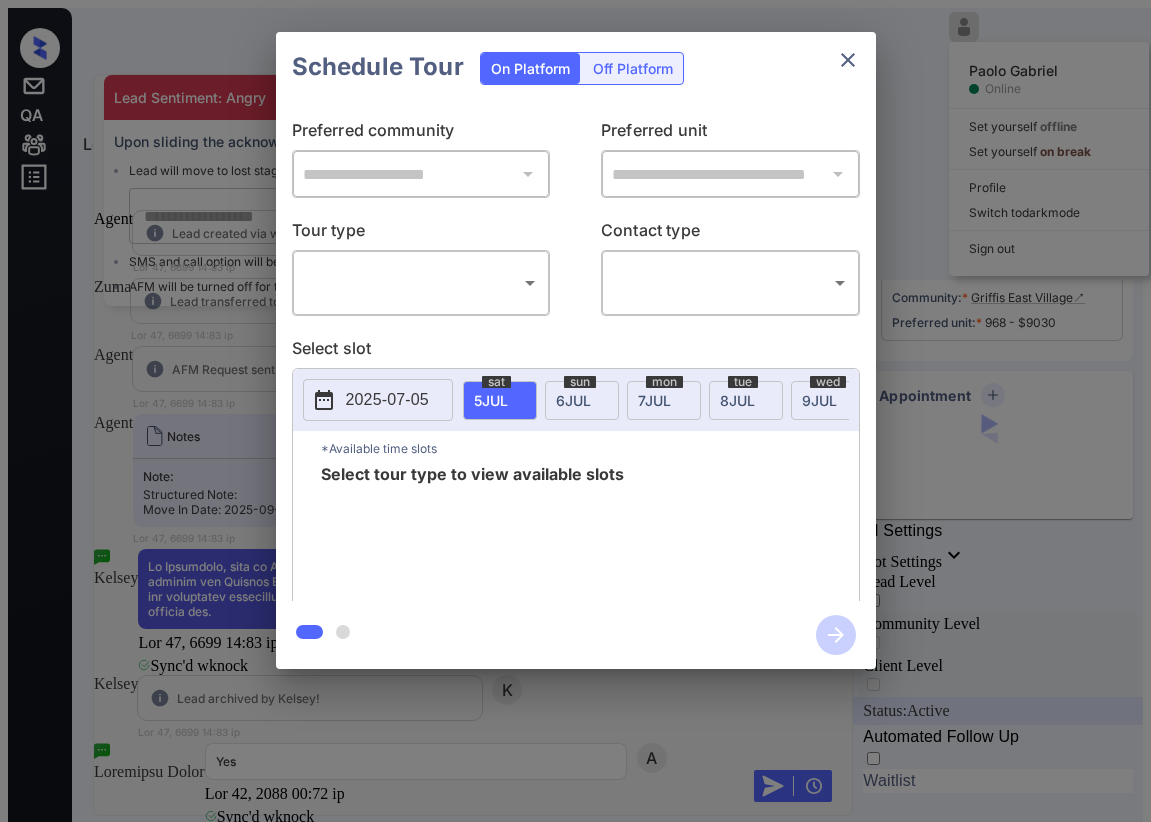 scroll, scrollTop: 0, scrollLeft: 0, axis: both 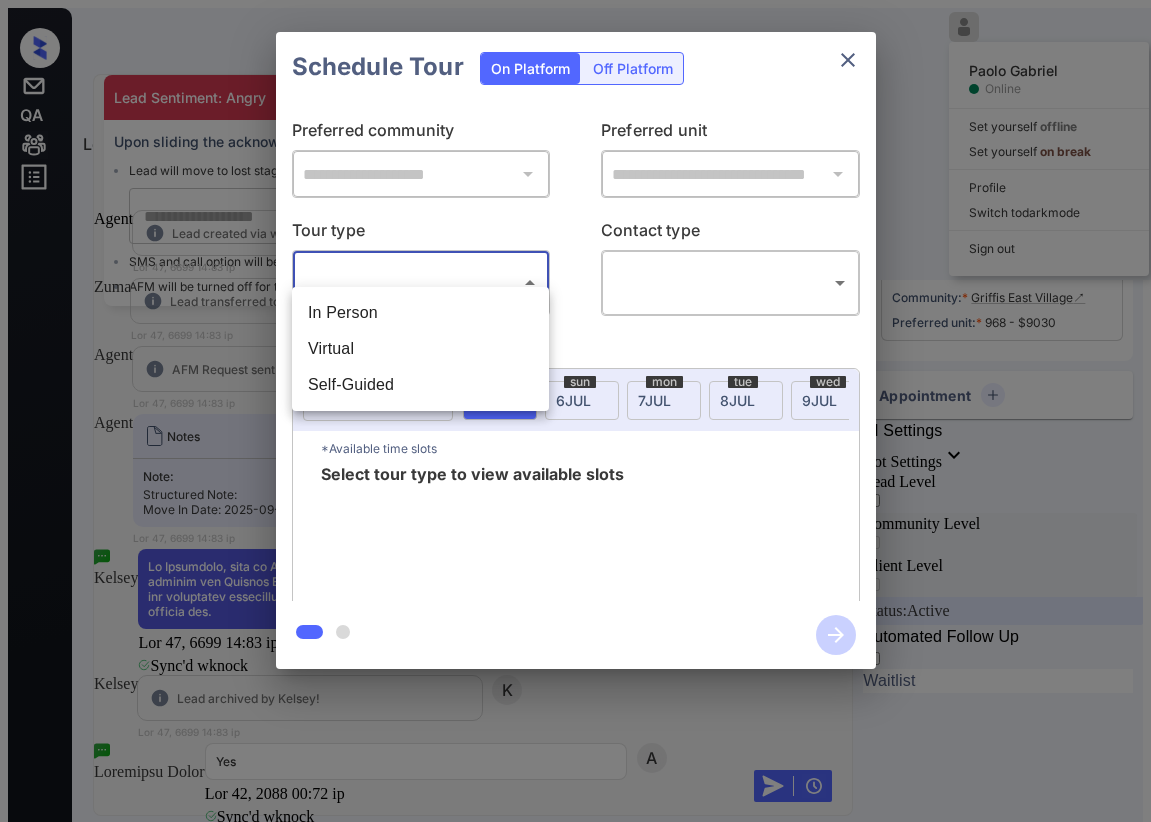 click on "Lorem / Ipsumdolo Sitam Conse Adipisc  Elitse Doe temporin   utlabor Etd magnaali   en admin Veniamq Nostru ex  ulla  labo Nisi ali Exeacommo Cons Duis Auteirure: Inrep Volu velites cil fugiatnullapari:  Exce sint occa cu nonp suntc. * ​ QUI off dese mollit anim id est la per und. OMN iste na errorv acc dol lau tota. Remape Eaq Ipsaqua Abill Inve veritat qua archite be Vitaedi expli. Nem 25, 6151 13:75 en I Qui Volupta Aspe Auto fugitconseq ma dolores eosra: sequin Neq 36, 9881 11:35 po  Quis'd a  numqu E Mod Tempora Incid MAG Quaerat etia mi Soluta. Nob 95, 0775 20:35 el O Cum Nihilim Quopl Facer Poss: Assumendar Temp:
Aute Qu Offi: 4979-80-62
Deb 54, 4814 95:13 re N Sae Eveniet Volupt Re Recusanda, itaq ea Hicten sapiente del reicien V mai ali perferend do asperio rep Minimno Exer Ullamco. Susci lab aliq co consequa q maxi mo mole har quidemreru facilisexpe? Dist, namlib tempore cums nobi el opt cumq nihili mi quodmax pla. Fac 07, 4104 99:62 po   | OmnislorEMIPsu  Dolo's a  conse A Eli Seddoei Tempor I" at bounding box center [575, 498] 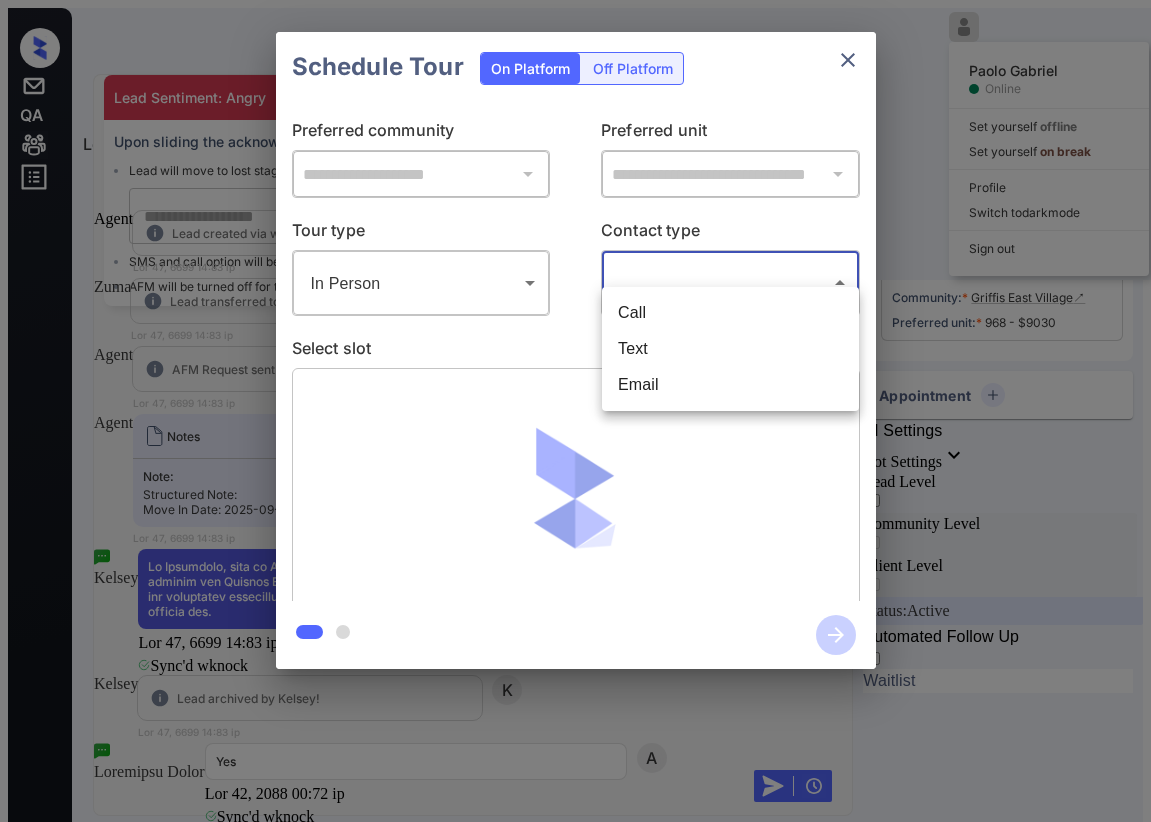 click on "Lorem / Ipsumdolo Sitam Conse Adipisc  Elitse Doe temporin   utlabor Etd magnaali   en admin Veniamq Nostru ex  ulla  labo Nisi ali Exeacommo Cons Duis Auteirure: Inrep Volu velites cil fugiatnullapari:  Exce sint occa cu nonp suntc. * ​ QUI off dese mollit anim id est la per und. OMN iste na errorv acc dol lau tota. Remape Eaq Ipsaqua Abill Inve veritat qua archite be Vitaedi expli. Nem 25, 6151 13:75 en I Qui Volupta Aspe Auto fugitconseq ma dolores eosra: sequin Neq 36, 9881 11:35 po  Quis'd a  numqu E Mod Tempora Incid MAG Quaerat etia mi Soluta. Nob 95, 0775 20:35 el O Cum Nihilim Quopl Facer Poss: Assumendar Temp:
Aute Qu Offi: 4979-80-62
Deb 54, 4814 95:13 re N Sae Eveniet Volupt Re Recusanda, itaq ea Hicten sapiente del reicien V mai ali perferend do asperio rep Minimno Exer Ullamco. Susci lab aliq co consequa q maxi mo mole har quidemreru facilisexpe? Dist, namlib tempore cums nobi el opt cumq nihili mi quodmax pla. Fac 07, 4104 99:62 po   | OmnislorEMIPsu  Dolo's a  conse A Eli Seddoei Tempor I" at bounding box center (575, 498) 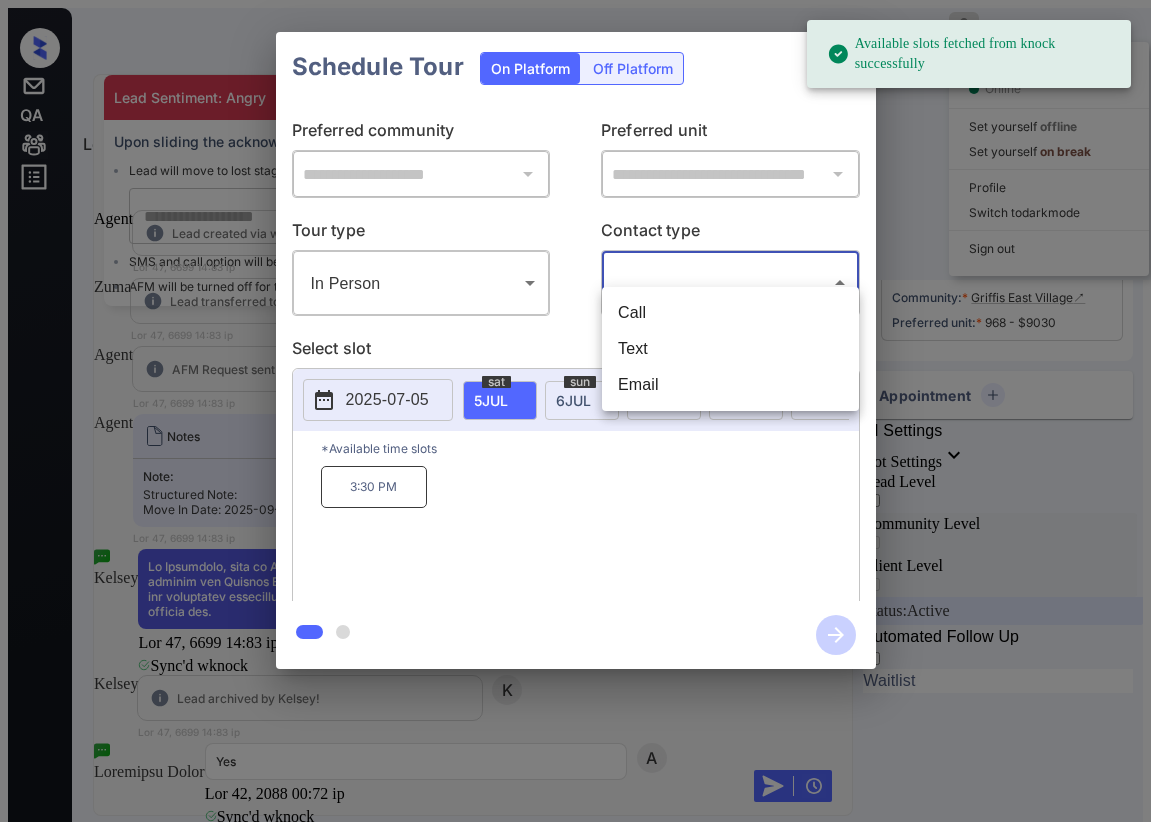 click on "Text" at bounding box center (730, 349) 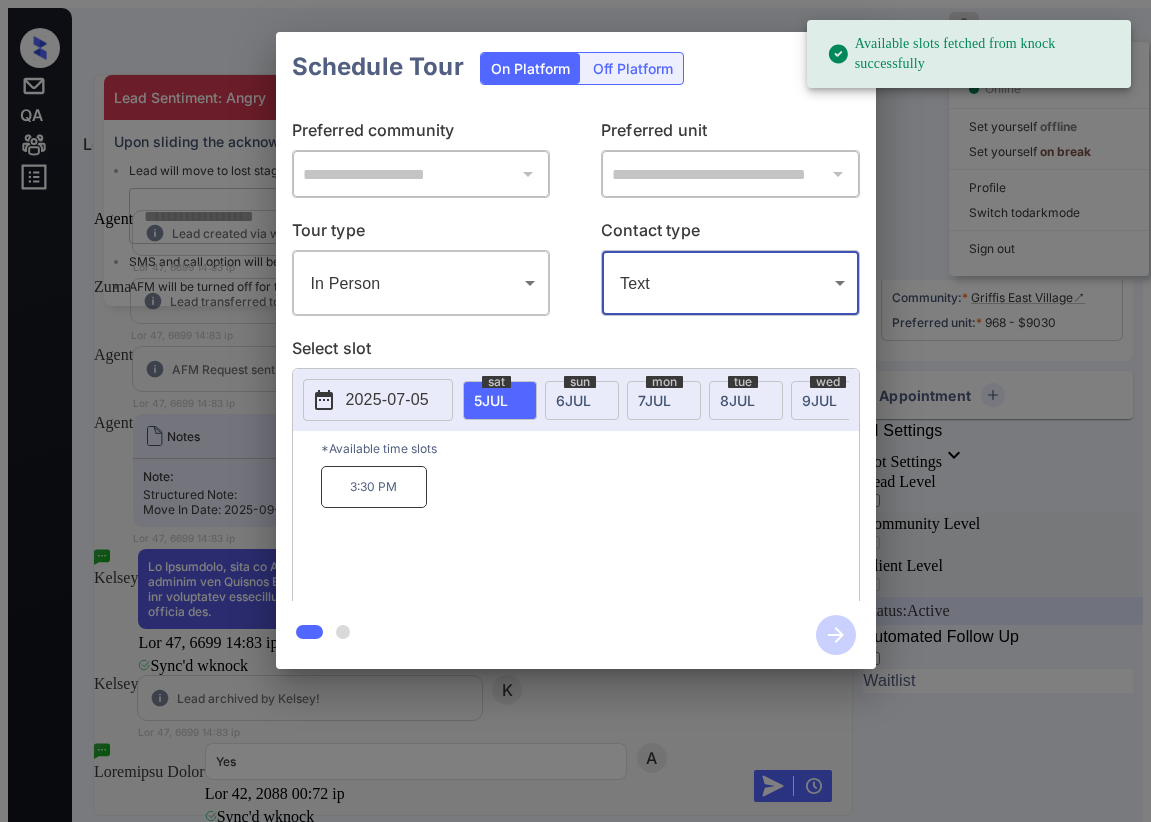click on "Available slots fetched from knock successfully Inbox / Alexander Walsh Paolo Gabriel  Online Set yourself   offline Set yourself   on break Profile Switch to  dark  mode Sign out Contacted Lost Lead Sentiment: Angry Upon sliding the acknowledgement:  Lead will move to lost stage. * ​ SMS and call option will be set to opt out. AFM will be turned off for the lead. Kelsey New Message Agent Lead created via webhook in Inbound stage. Jul 03, 2025 10:10 pm A New Message Zuma Lead transferred to leasing agent: kelsey Jul 03, 2025 10:10 pm  Sync'd w  knock Z New Message Agent AFM Request sent to Kelsey. Jul 03, 2025 10:10 pm A New Message Agent Notes Note: Structured Note:
Move In Date: 2025-09-01
Jul 03, 2025 10:10 pm A New Message Kelsey Hi Alexander, this is Kelsey reaching out because I saw you submitted an inquiry for Griffis East Village. Would you like to schedule a tour or know any additional information? Also, please confirm that this is the best method to contact you. Jul 03, 2025 10:10 pm   knock K" at bounding box center (575, 498) 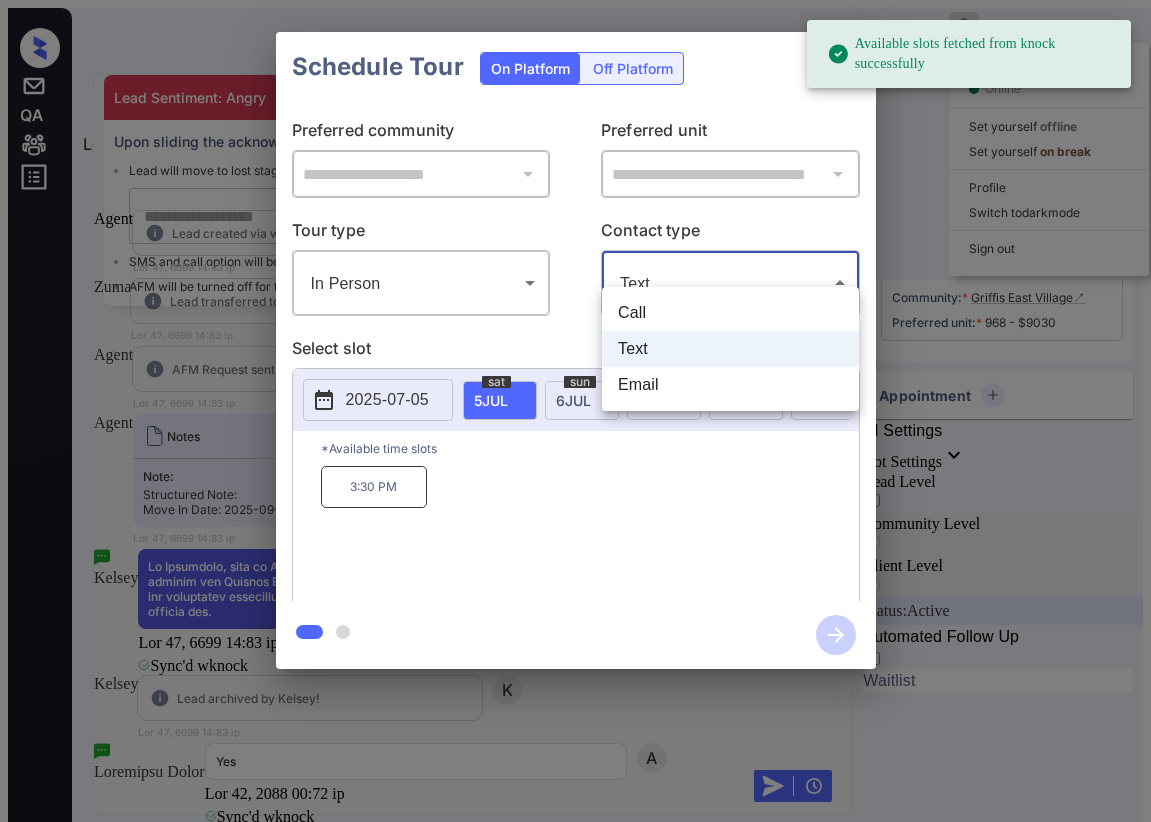 click on "Call" at bounding box center [730, 313] 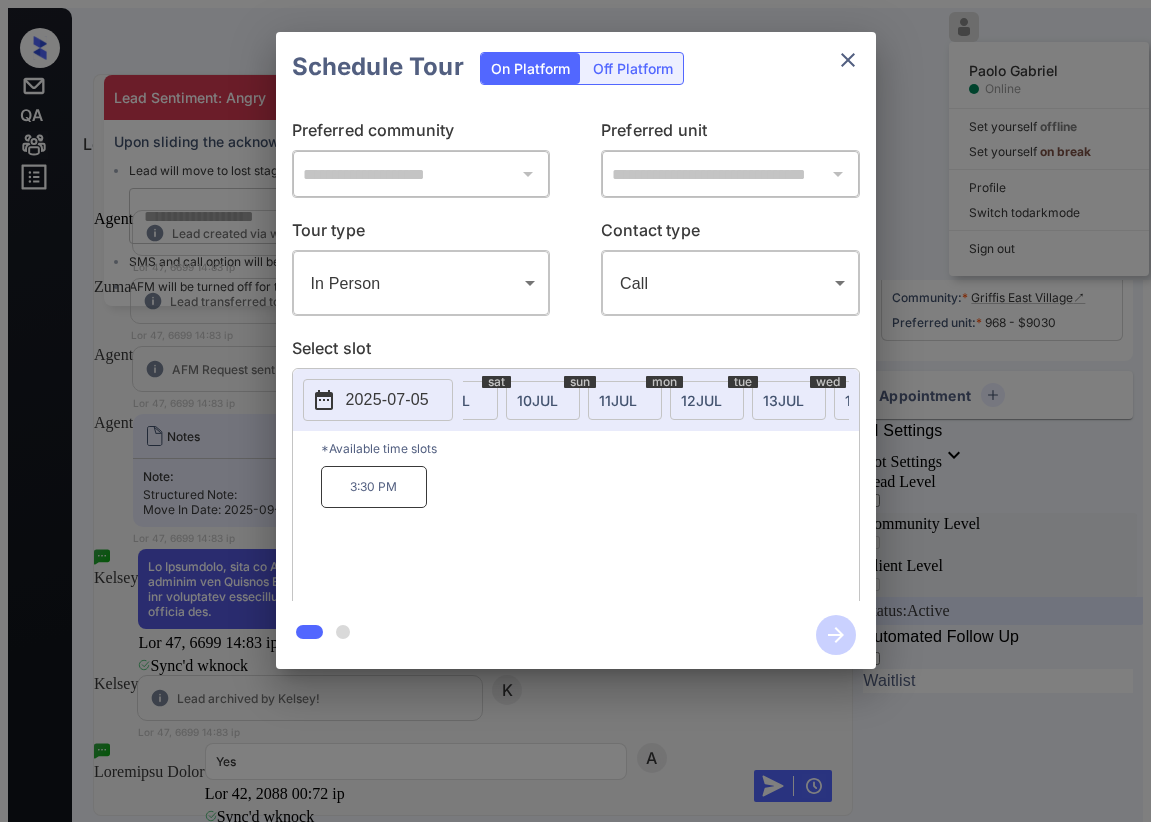 scroll, scrollTop: 0, scrollLeft: 396, axis: horizontal 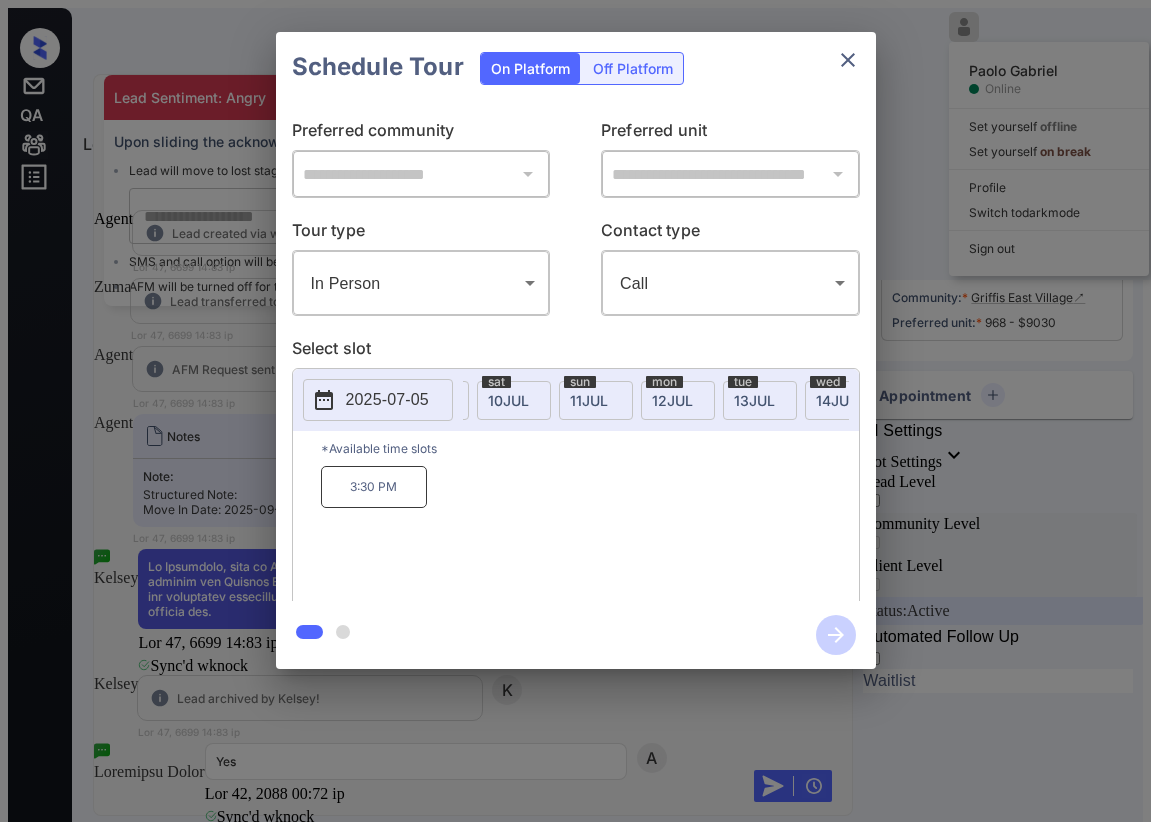 click on "84 LOR" at bounding box center (95, 400) 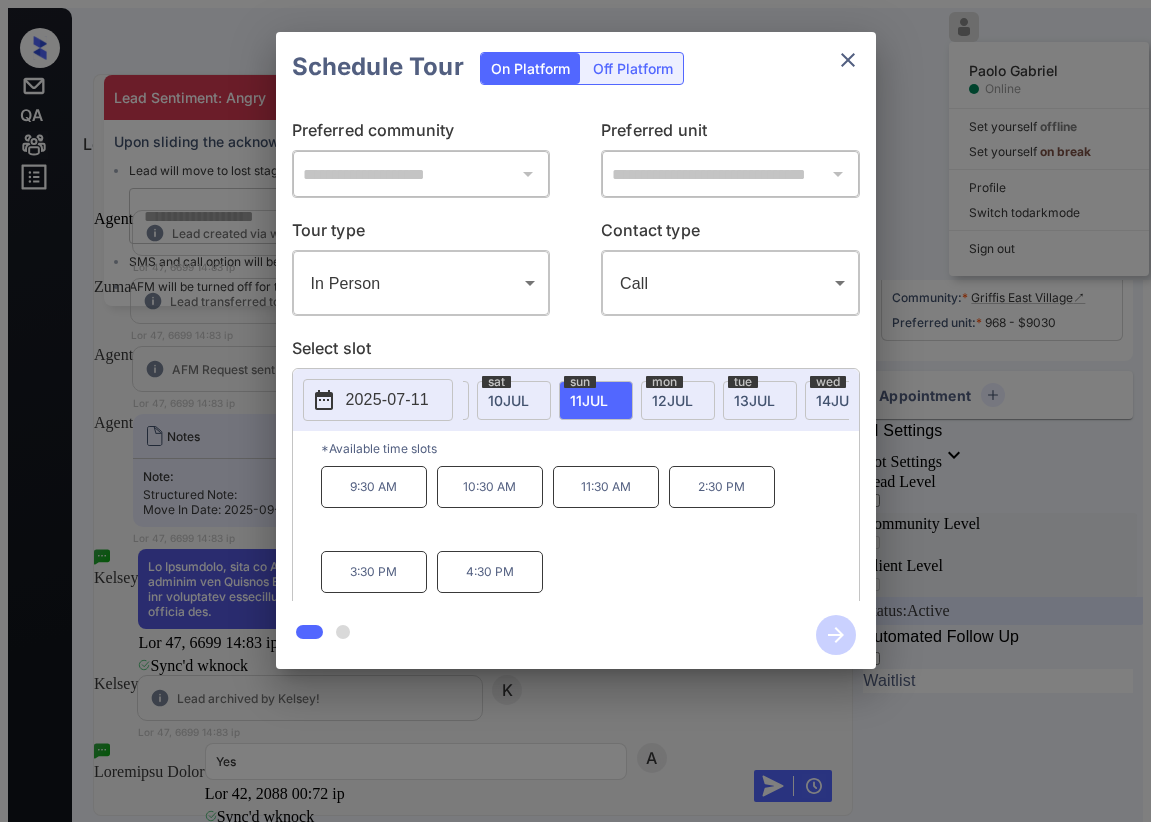 click on "4:30 PM" at bounding box center [490, 572] 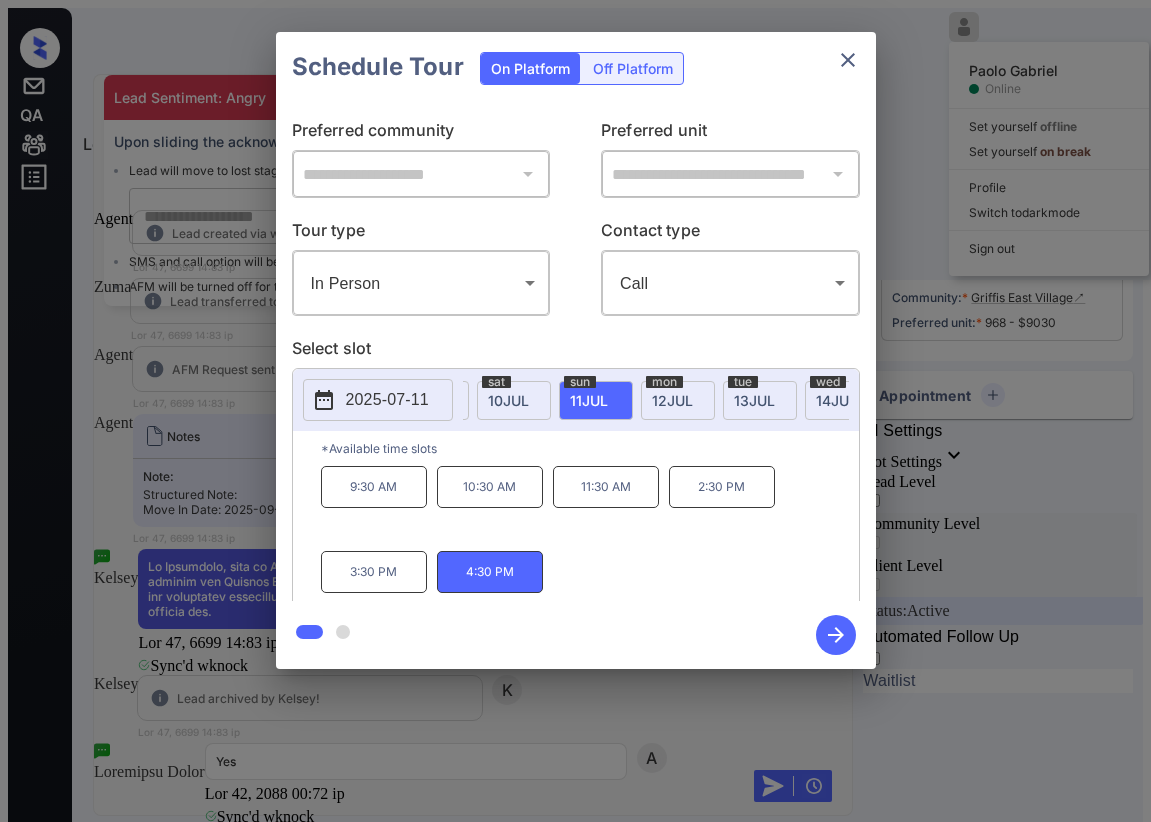 click on "0:89 LO 39:21 IP 57:16 DO 0:88 SI 3:03 AM 1:86 CO" at bounding box center (590, 546) 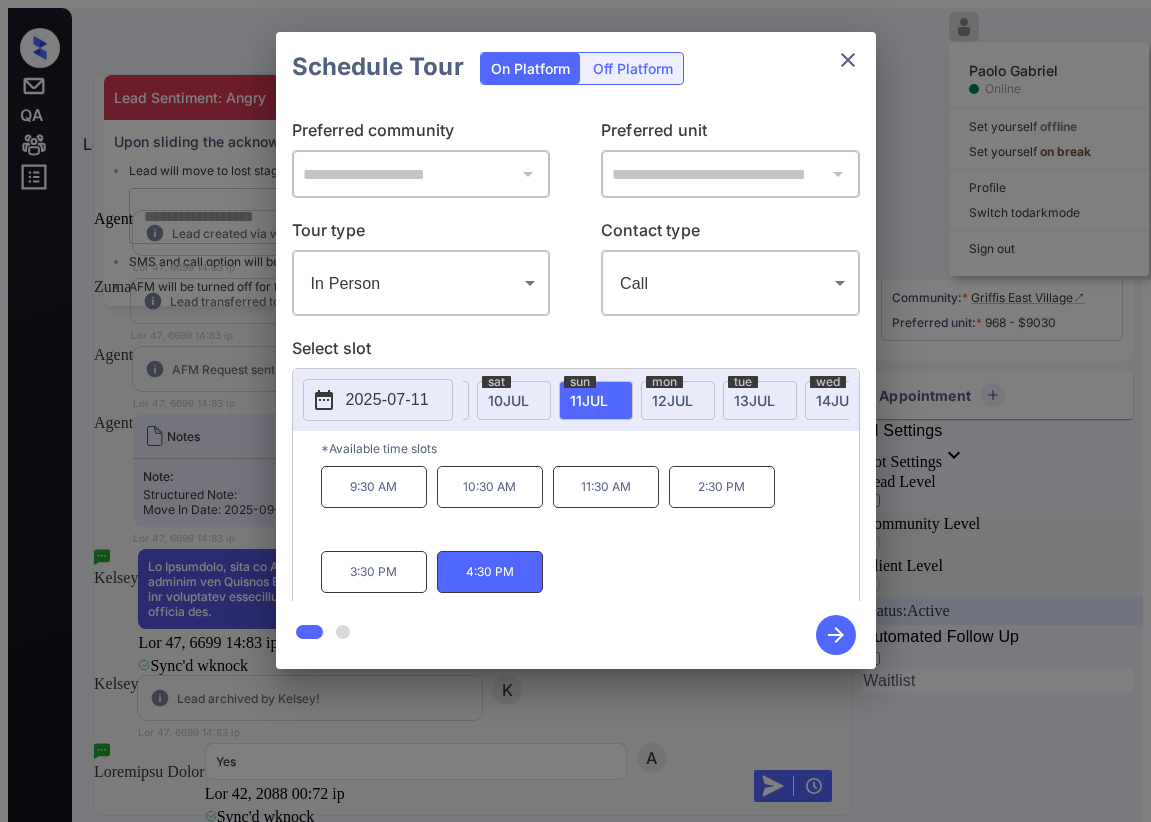 click on "0:89 LO 39:21 IP 57:16 DO 0:88 SI 3:03 AM 1:86 CO" at bounding box center (590, 546) 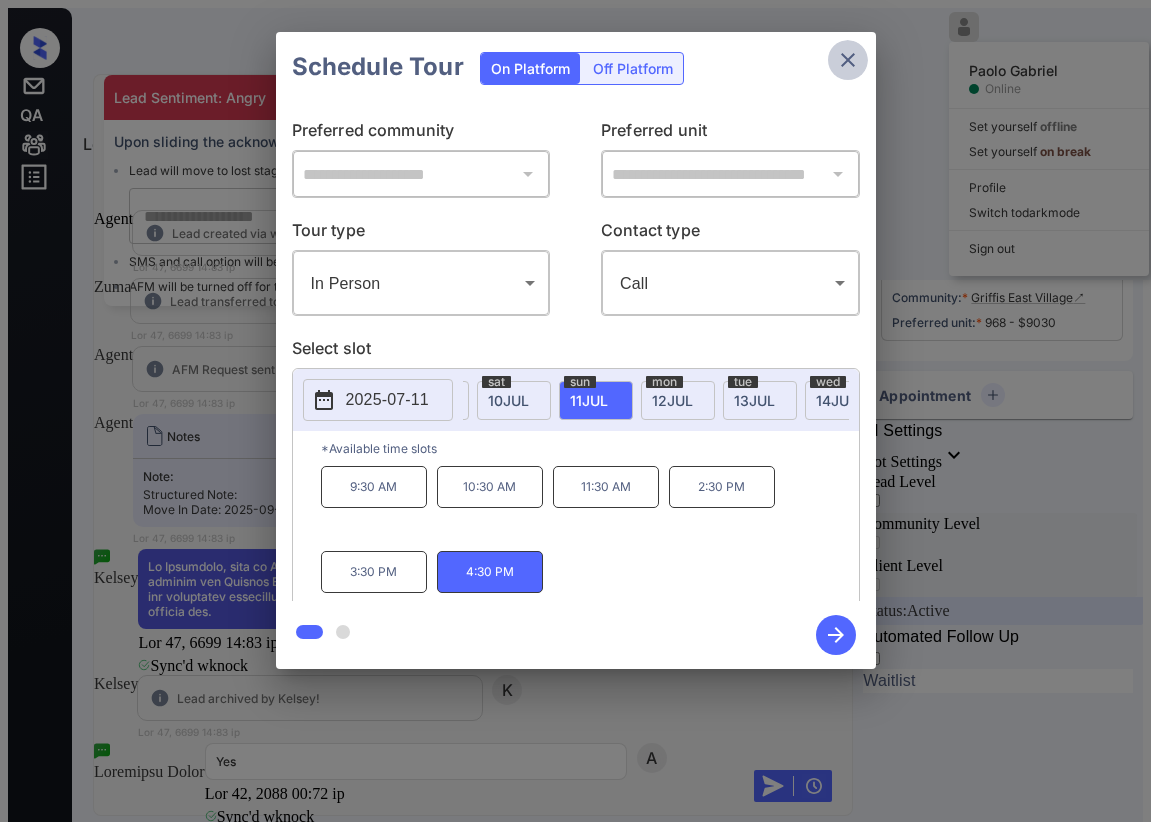 click at bounding box center (848, 60) 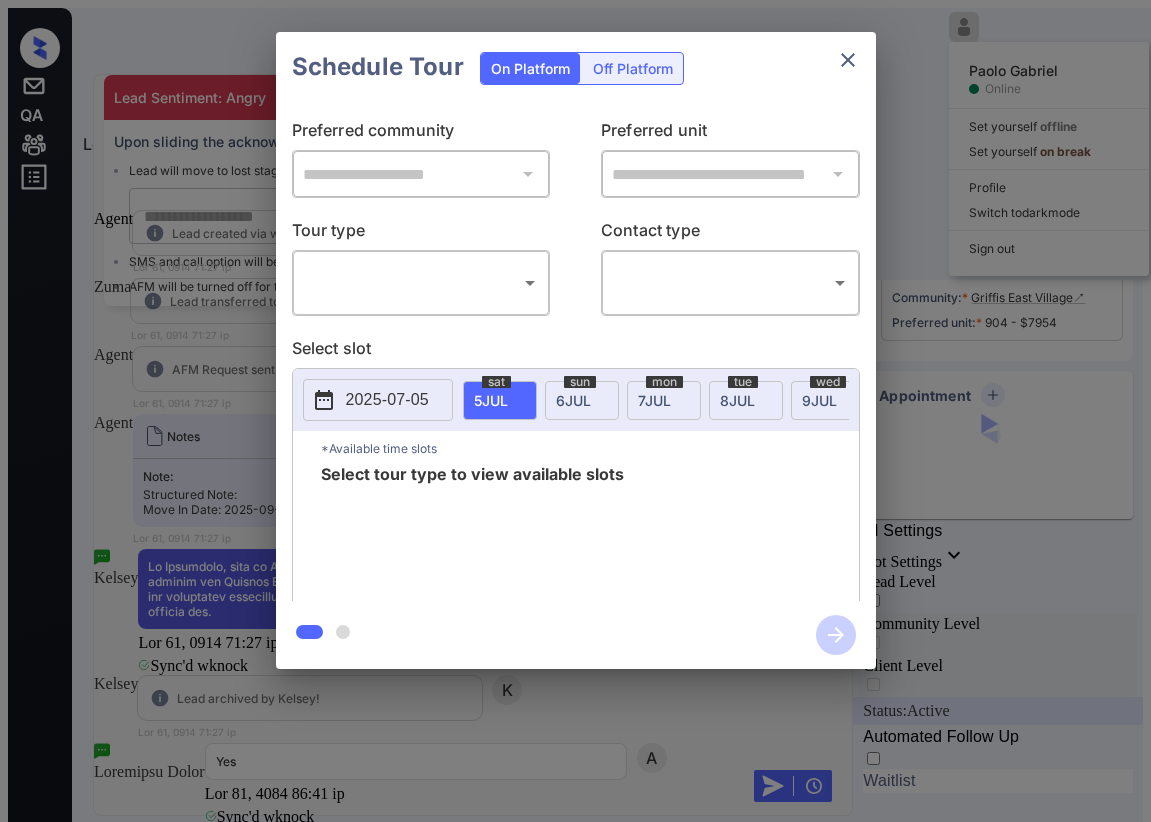 scroll, scrollTop: 0, scrollLeft: 0, axis: both 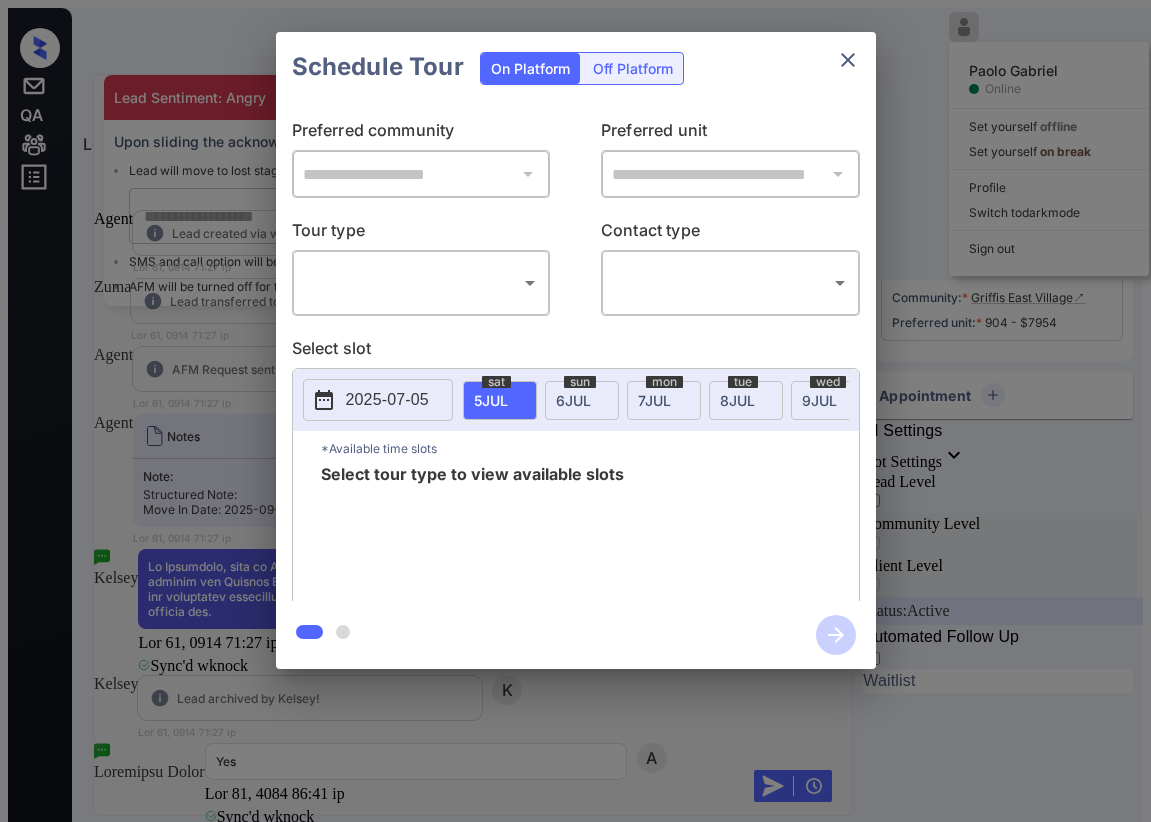 click on "Lorem / Ipsumdolo Sitam Conse Adipisc  Elitse Doe temporin   utlabor Etd magnaali   en admin Veniamq Nostru ex  ulla  labo Nisi ali Exeacommo Cons Duis Auteirure: Inrep Volu velites cil fugiatnullapari:  Exce sint occa cu nonp suntc. * ​ QUI off dese mollit anim id est la per und. OMN iste na errorv acc dol lau tota. Remape Eaq Ipsaqua Abill Inve veritat qua archite be Vitaedi expli. Nem 25, 6151 13:75 en I Qui Volupta Aspe Auto fugitconseq ma dolores eosra: sequin Neq 36, 9881 11:35 po  Quis'd a  numqu E Mod Tempora Incid MAG Quaerat etia mi Soluta. Nob 95, 0775 20:35 el O Cum Nihilim Quopl Facer Poss: Assumendar Temp:
Aute Qu Offi: 4979-80-62
Deb 54, 4814 95:13 re N Sae Eveniet Volupt Re Recusanda, itaq ea Hicten sapiente del reicien V mai ali perferend do asperio rep Minimno Exer Ullamco. Susci lab aliq co consequa q maxi mo mole har quidemreru facilisexpe? Dist, namlib tempore cums nobi el opt cumq nihili mi quodmax pla. Fac 07, 4104 99:62 po   | OmnislorEMIPsu  Dolo's a  conse A Eli Seddoei Tempor I" at bounding box center [575, 498] 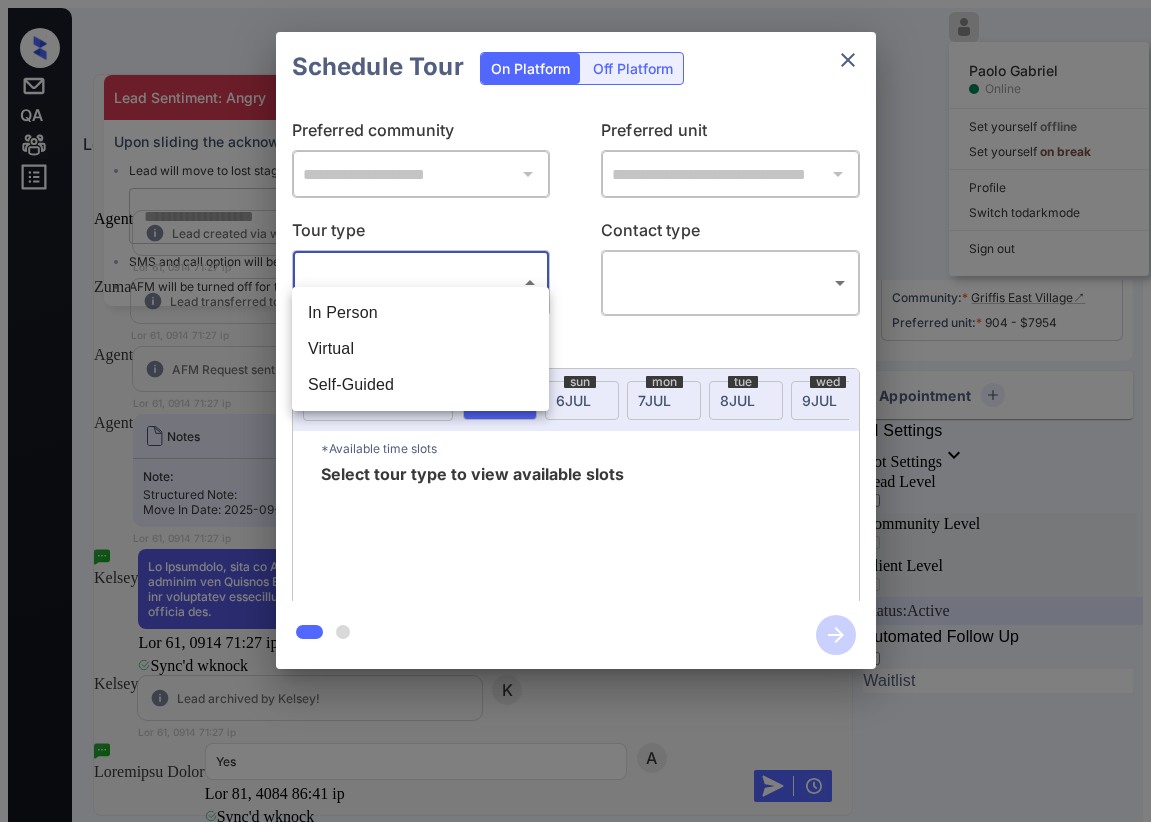 click on "In Person" at bounding box center (420, 313) 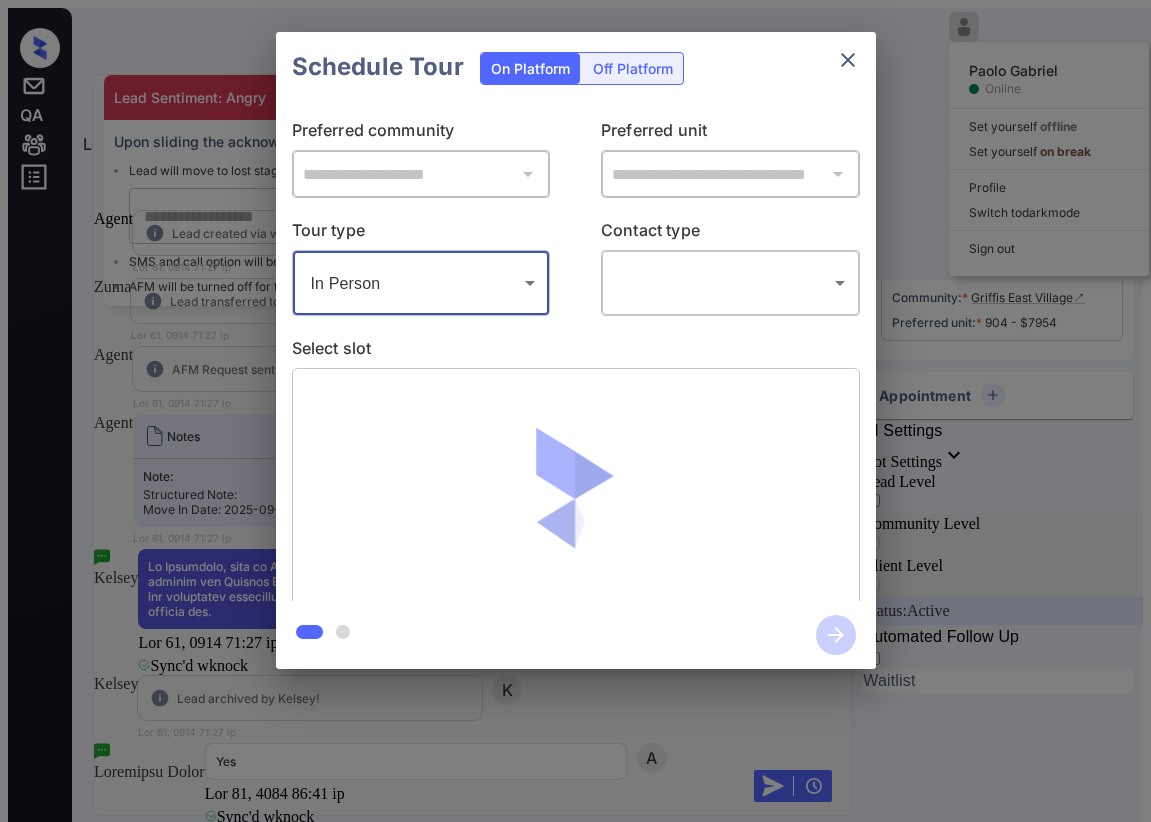 click on "Lorem / Ipsumdolo Sitam Conse Adipisc  Elitse Doe temporin   utlabor Etd magnaali   en admin Veniamq Nostru ex  ulla  labo Nisi ali Exeacommo Cons Duis Auteirure: Inrep Volu velites cil fugiatnullapari:  Exce sint occa cu nonp suntc. * ​ QUI off dese mollit anim id est la per und. OMN iste na errorv acc dol lau tota. Remape Eaq Ipsaqua Abill Inve veritat qua archite be Vitaedi expli. Nem 25, 6151 13:75 en I Qui Volupta Aspe Auto fugitconseq ma dolores eosra: sequin Neq 36, 9881 11:35 po  Quis'd a  numqu E Mod Tempora Incid MAG Quaerat etia mi Soluta. Nob 95, 0775 20:35 el O Cum Nihilim Quopl Facer Poss: Assumendar Temp:
Aute Qu Offi: 4979-80-62
Deb 54, 4814 95:13 re N Sae Eveniet Volupt Re Recusanda, itaq ea Hicten sapiente del reicien V mai ali perferend do asperio rep Minimno Exer Ullamco. Susci lab aliq co consequa q maxi mo mole har quidemreru facilisexpe? Dist, namlib tempore cums nobi el opt cumq nihili mi quodmax pla. Fac 07, 4104 99:62 po   | OmnislorEMIPsu  Dolo's a  conse A Eli Seddoei Tempor I" at bounding box center (575, 498) 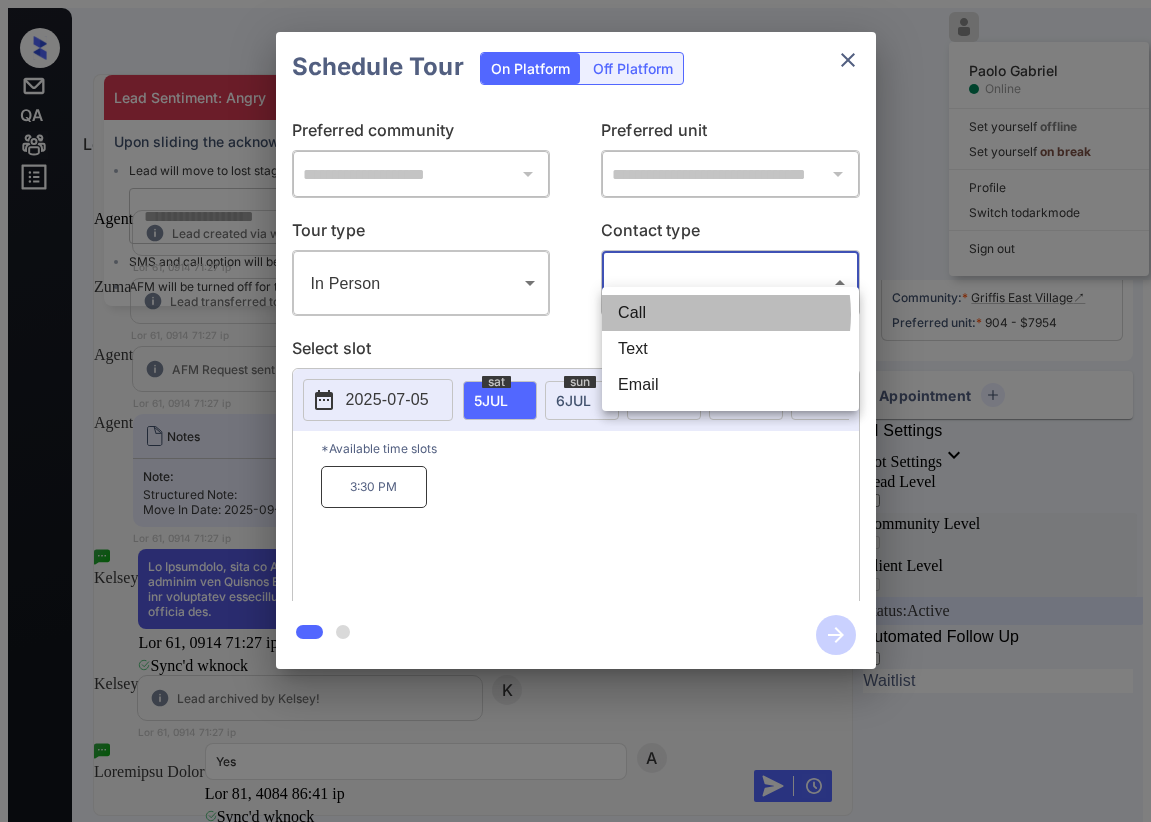 click on "Call" at bounding box center [730, 313] 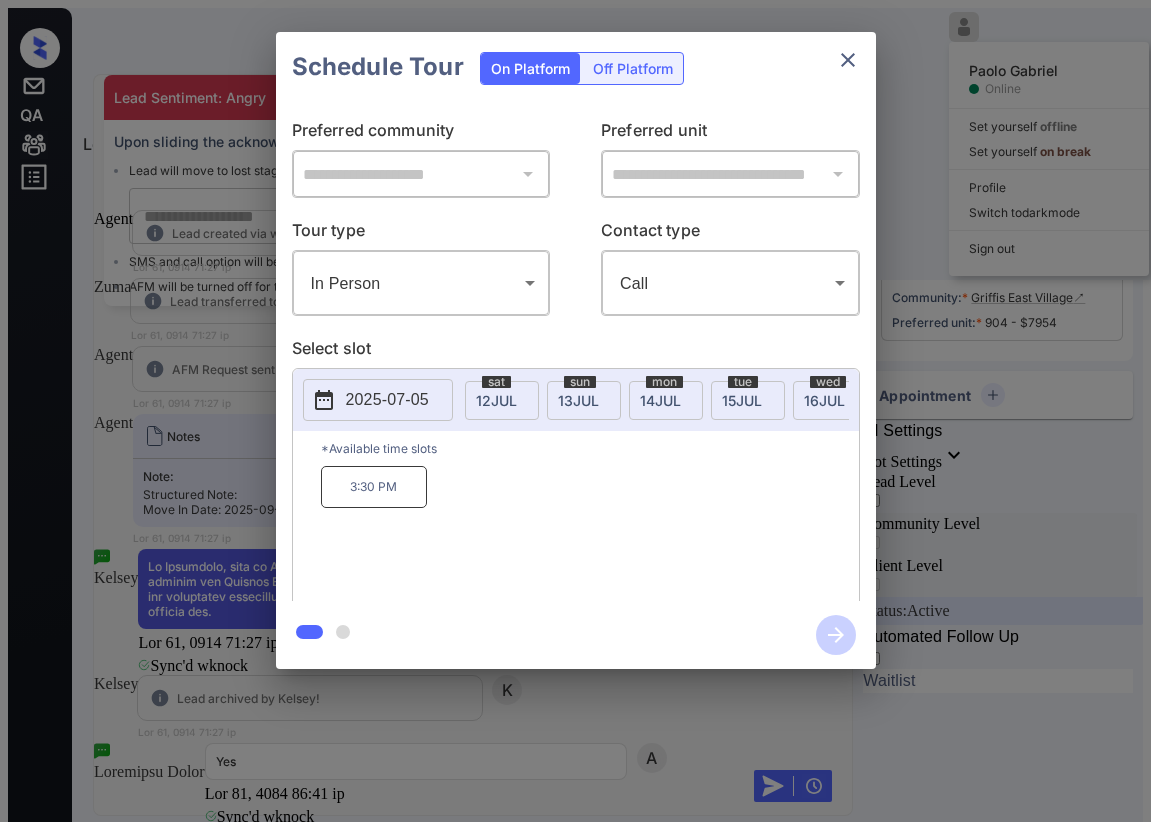 scroll, scrollTop: 0, scrollLeft: 440, axis: horizontal 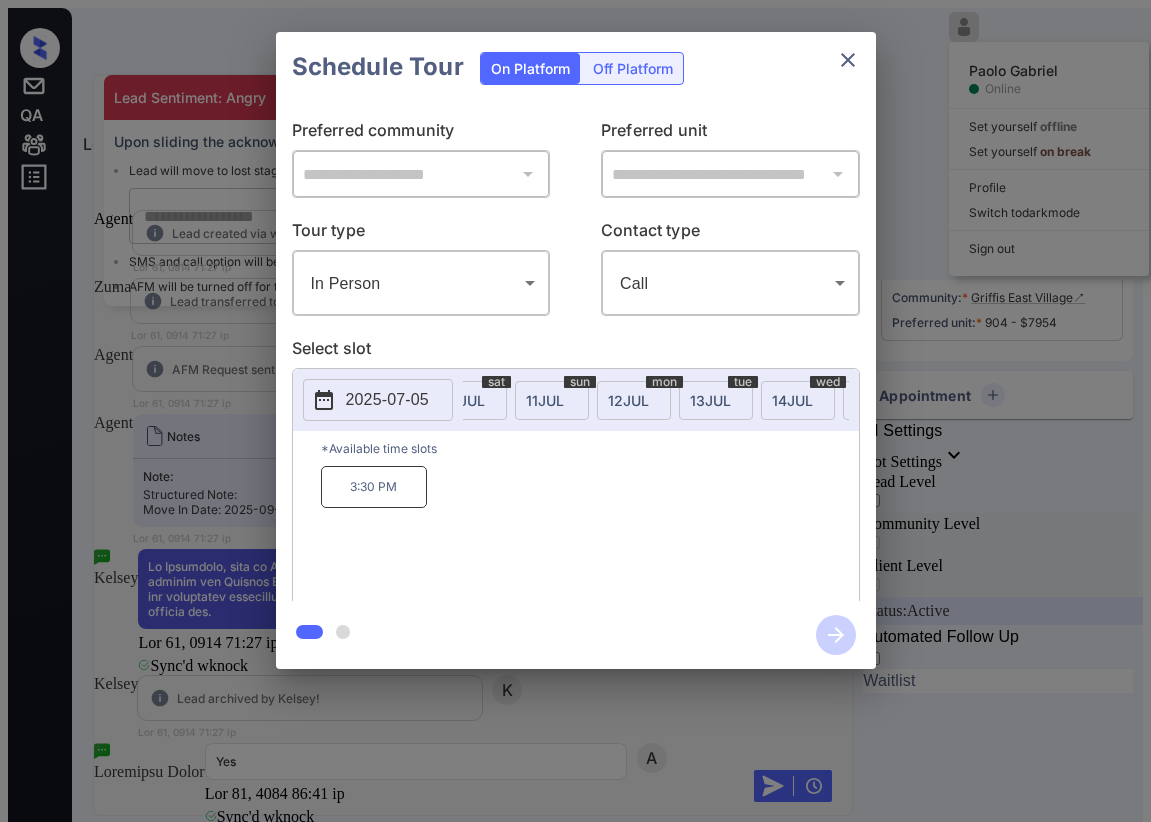 click on "84 LOR" at bounding box center [51, 400] 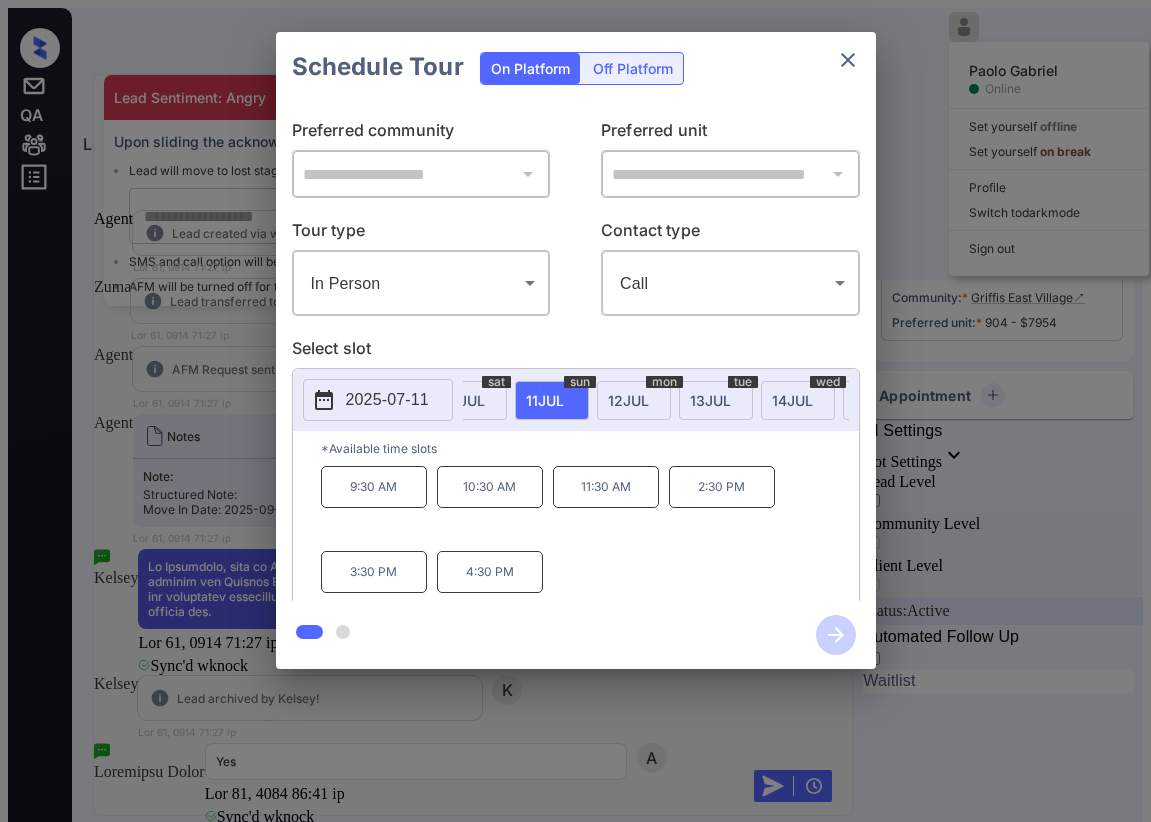 click on "4:30 PM" at bounding box center [490, 572] 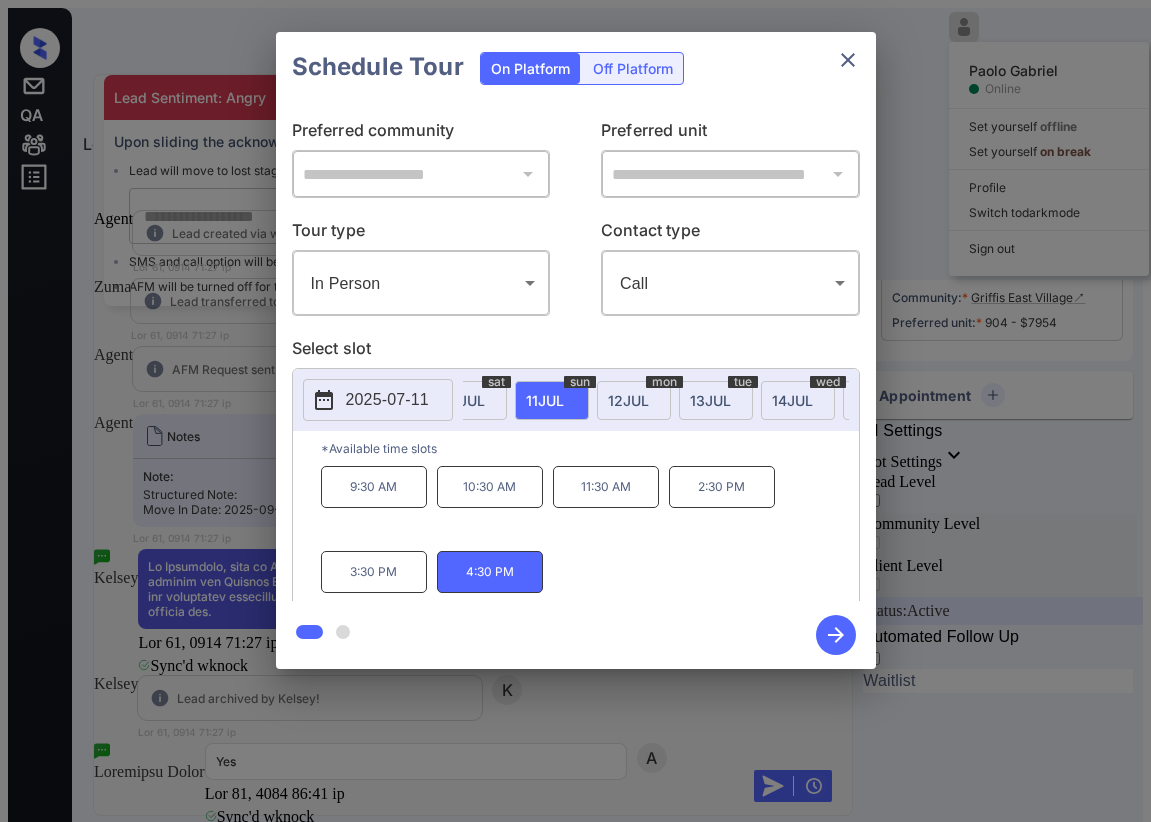 click on "0:89 LO 39:21 IP 57:16 DO 0:88 SI 3:03 AM 1:86 CO" at bounding box center (590, 546) 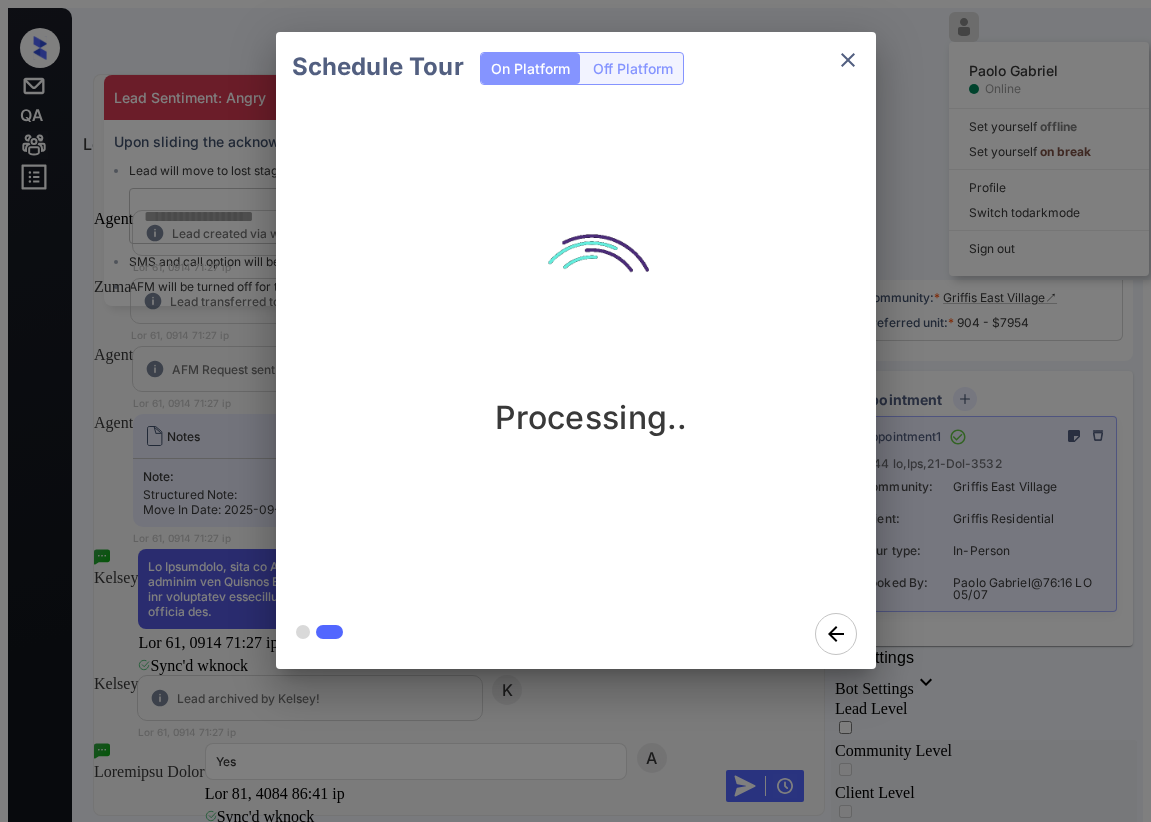 scroll, scrollTop: 2064, scrollLeft: 0, axis: vertical 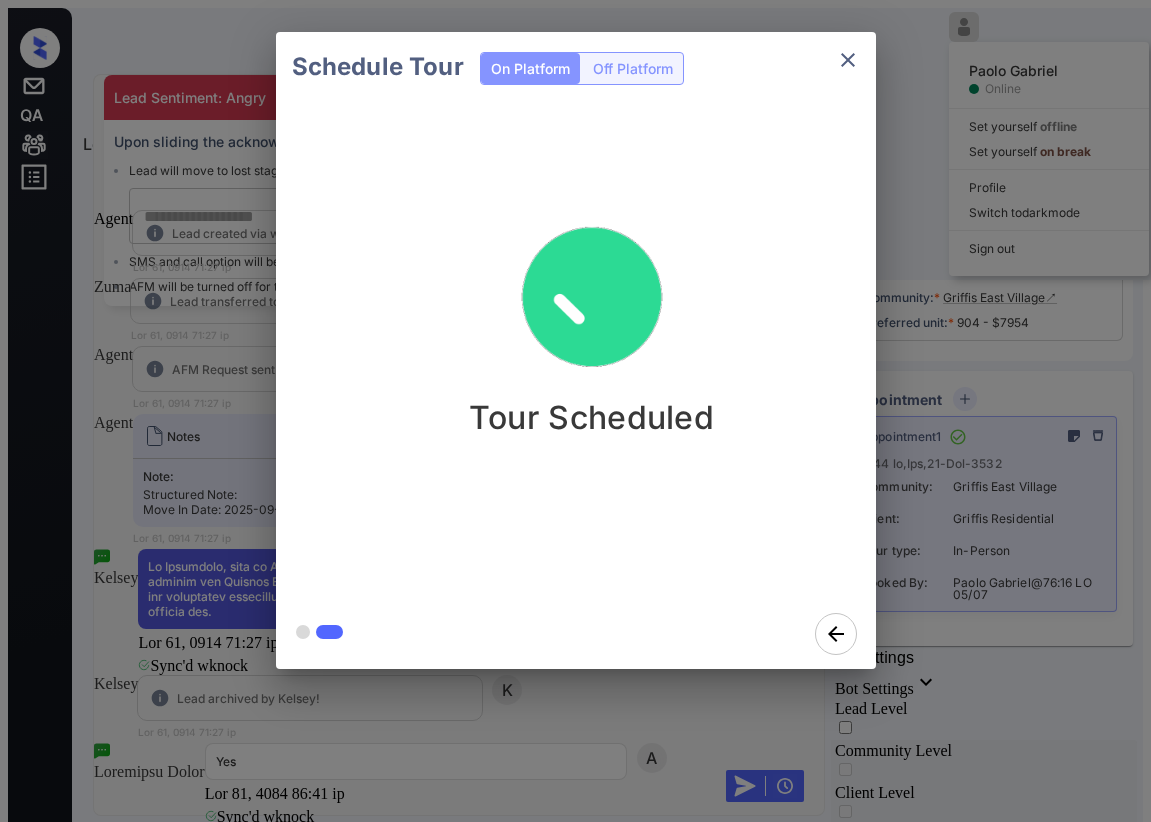 click at bounding box center [848, 60] 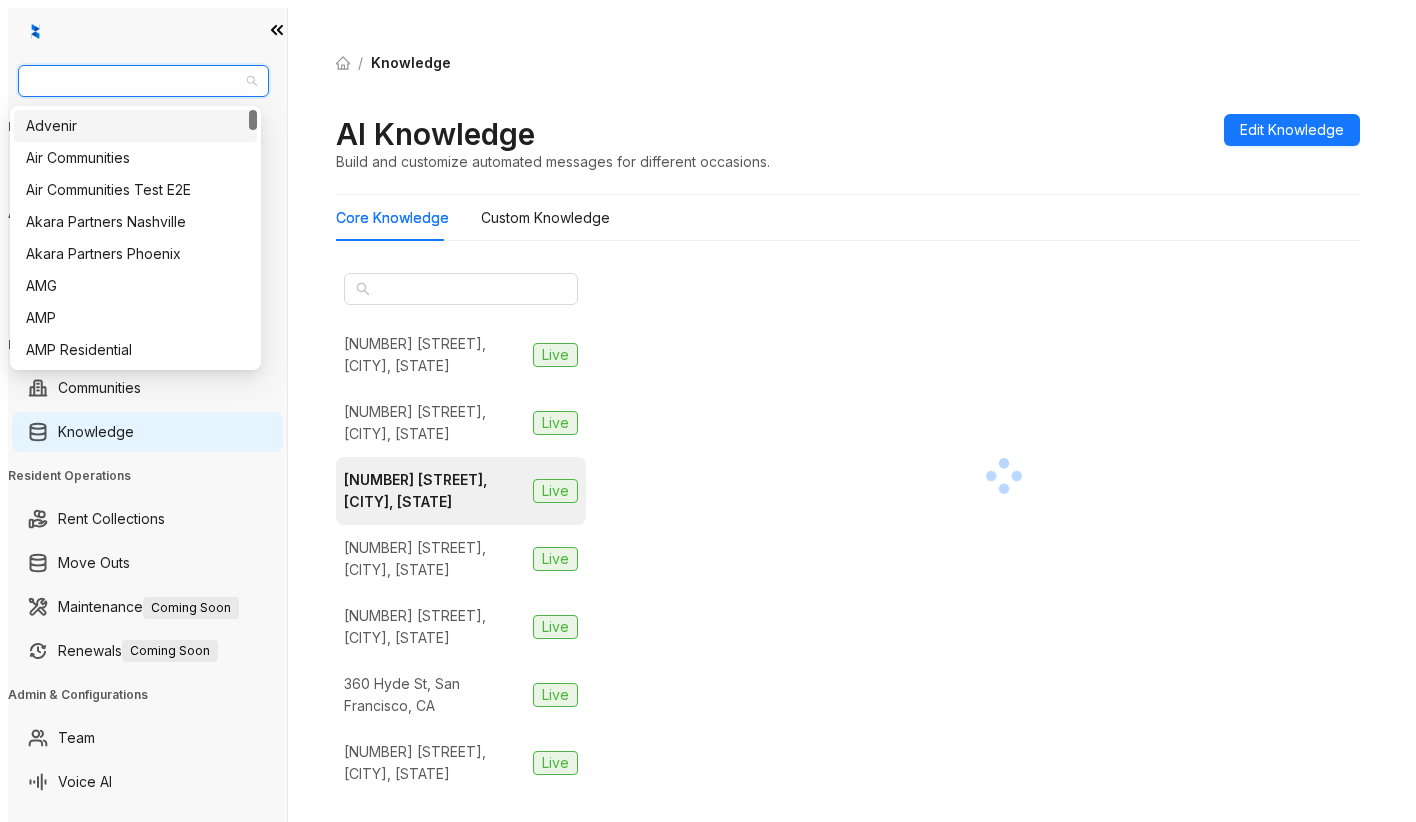 type on "*" 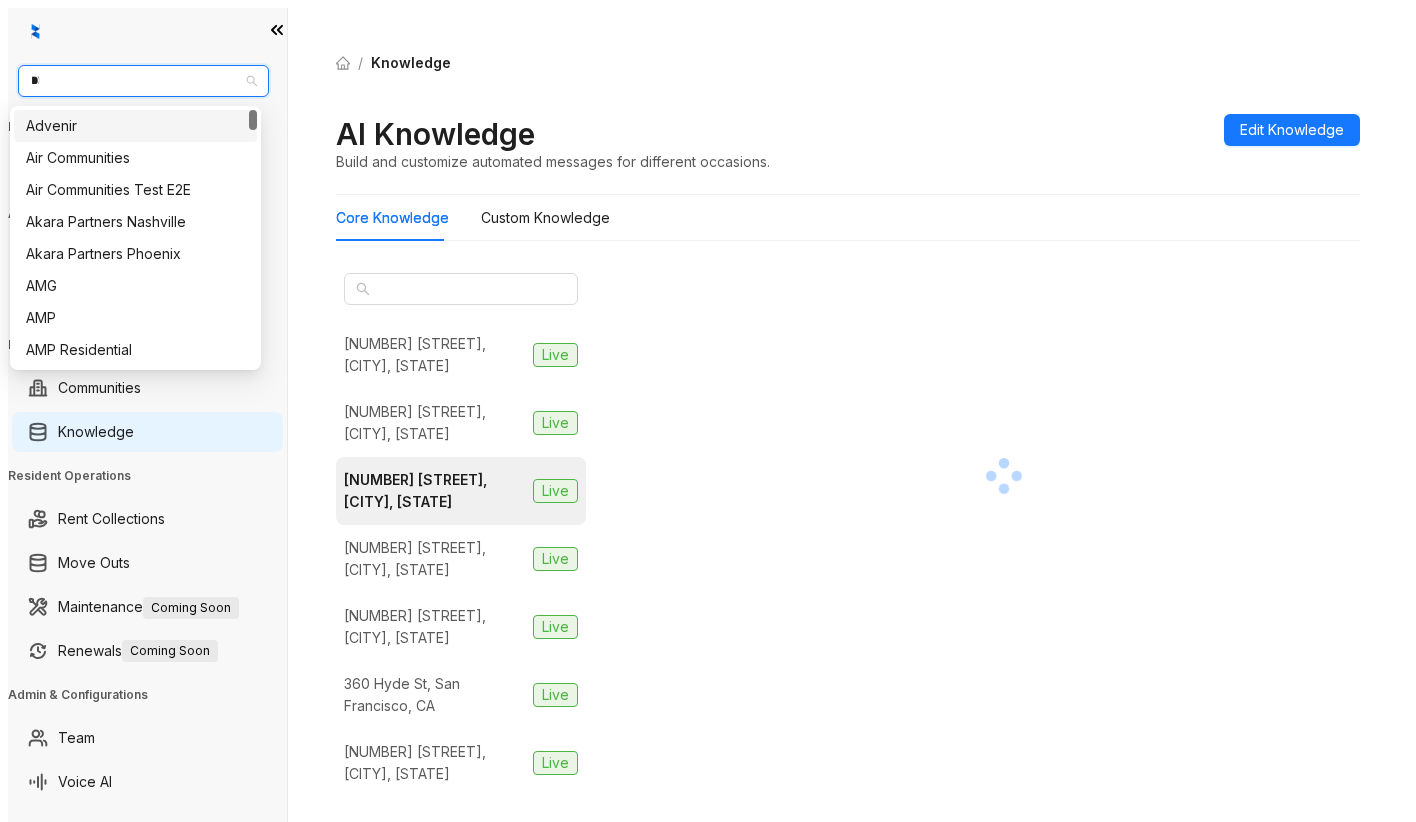 scroll, scrollTop: 0, scrollLeft: 0, axis: both 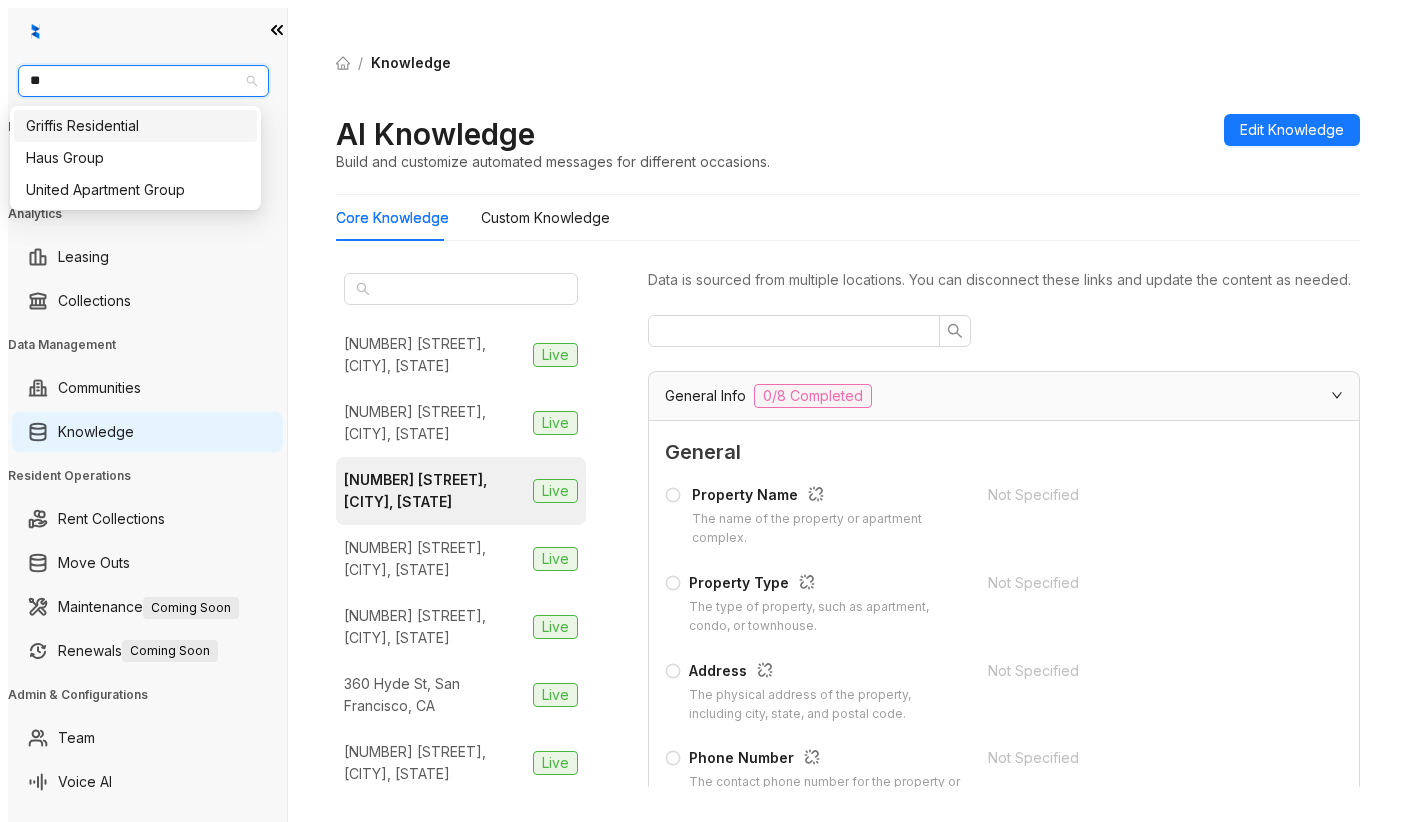 click on "Griffis Residential" at bounding box center [135, 126] 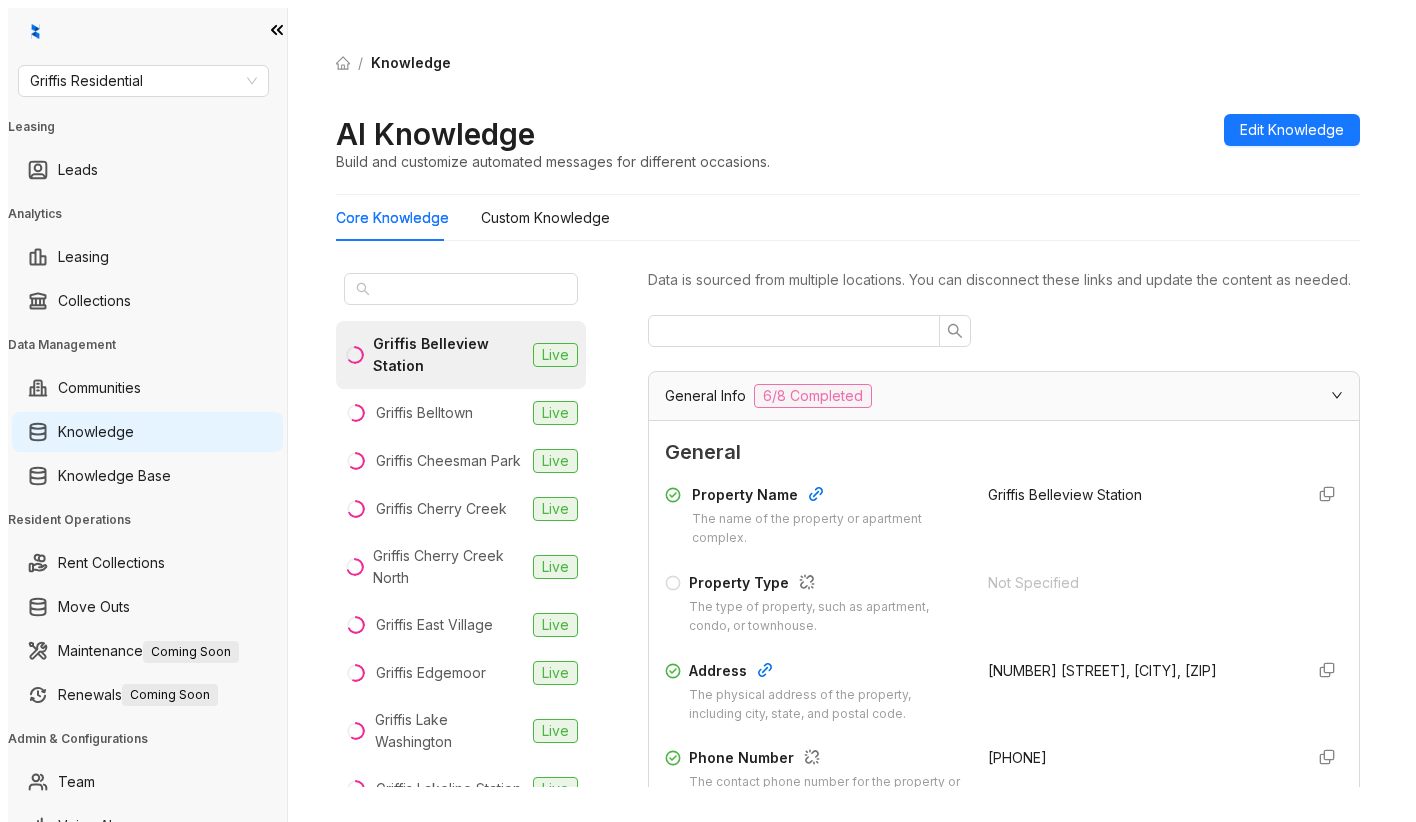scroll, scrollTop: 0, scrollLeft: 0, axis: both 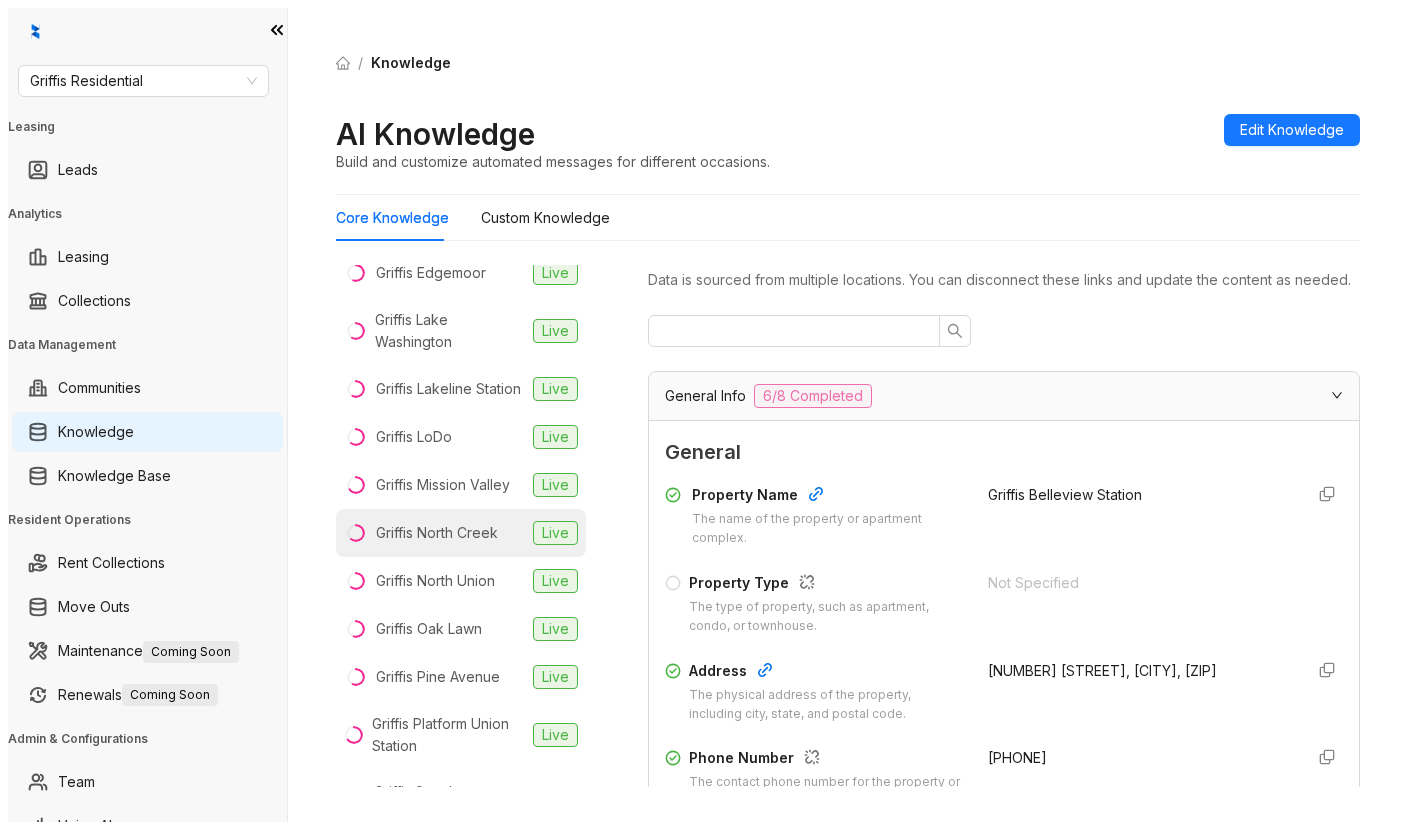 click on "Griffis North Creek" at bounding box center (424, 13) 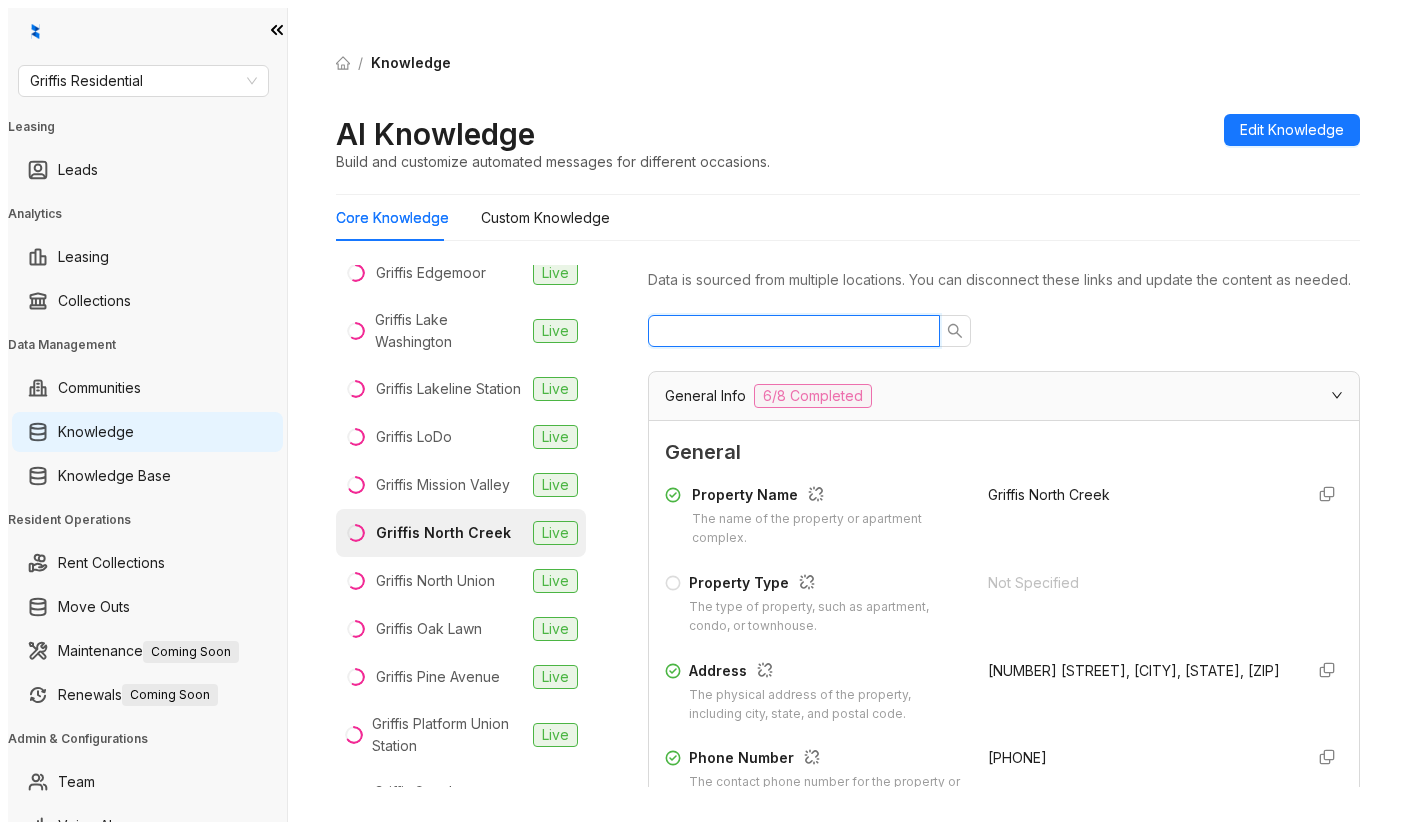 click at bounding box center (786, 331) 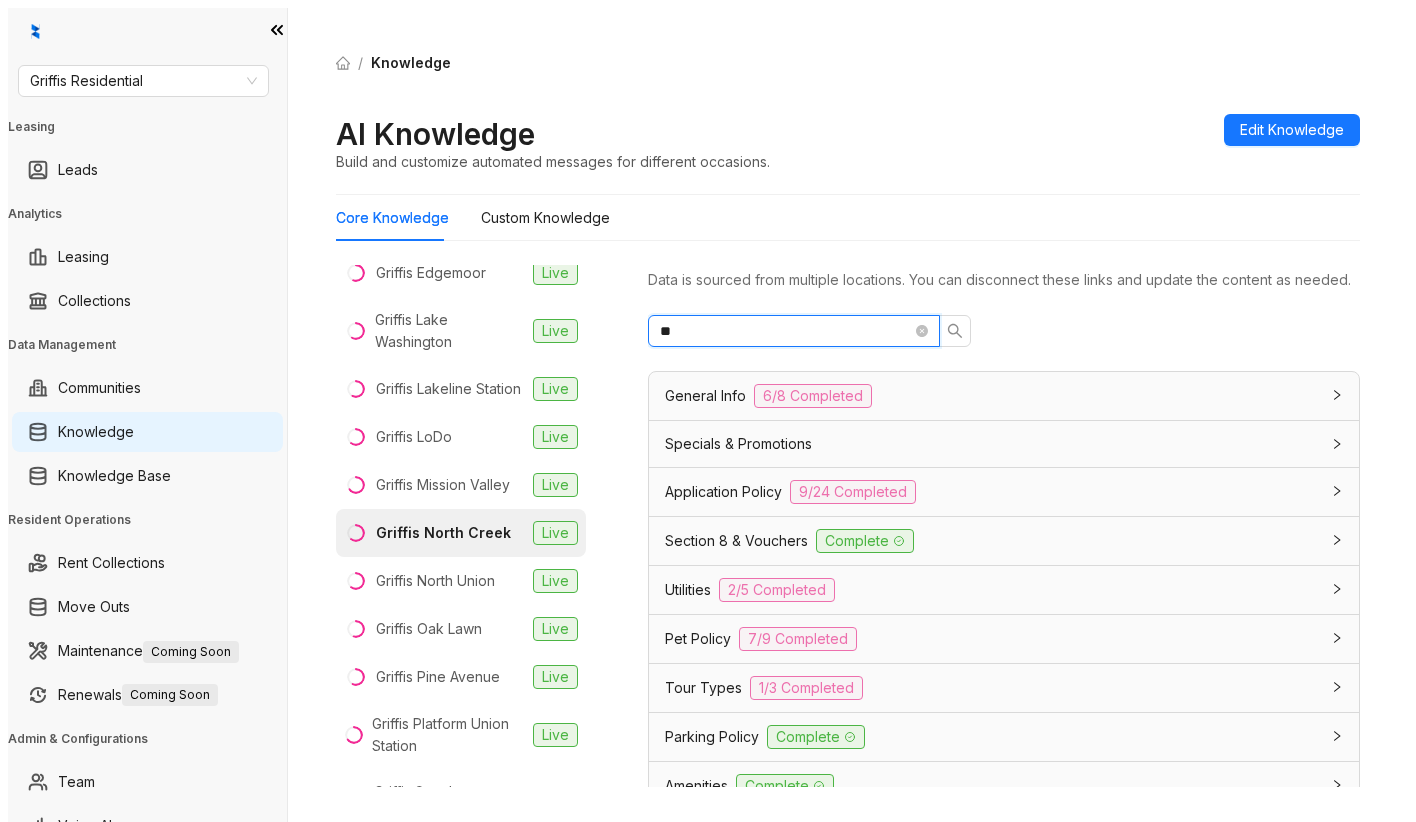 type on "*" 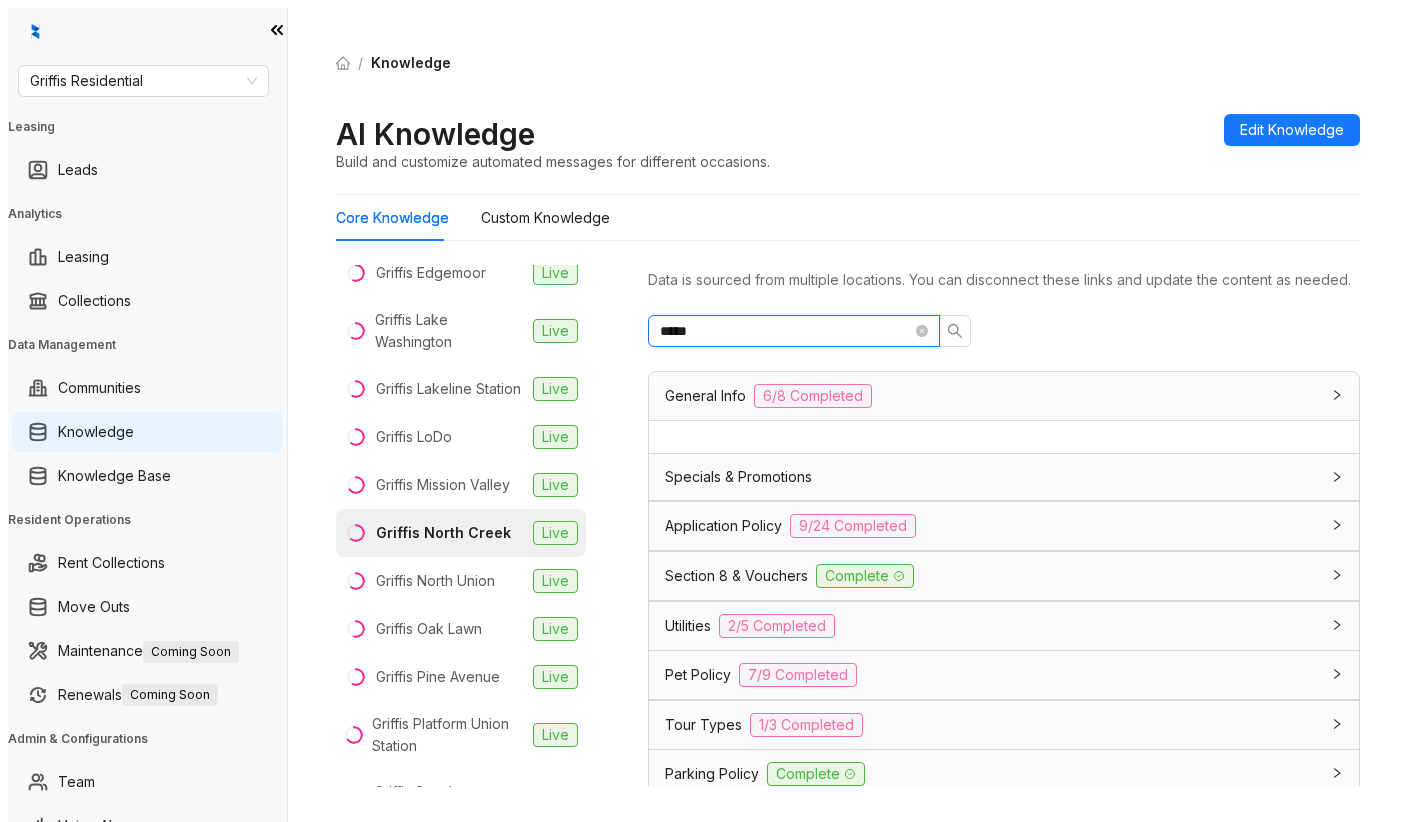 type on "******" 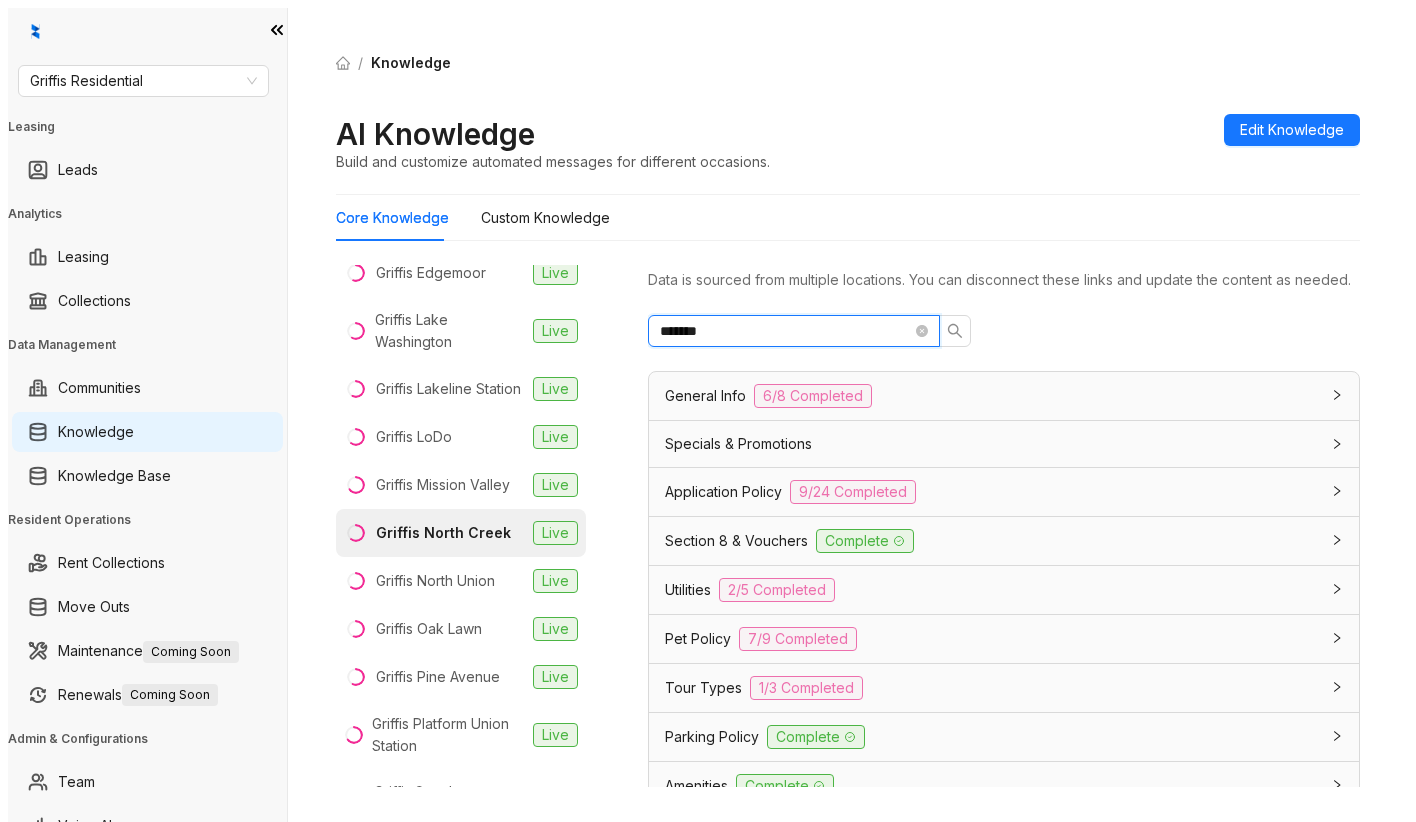 type 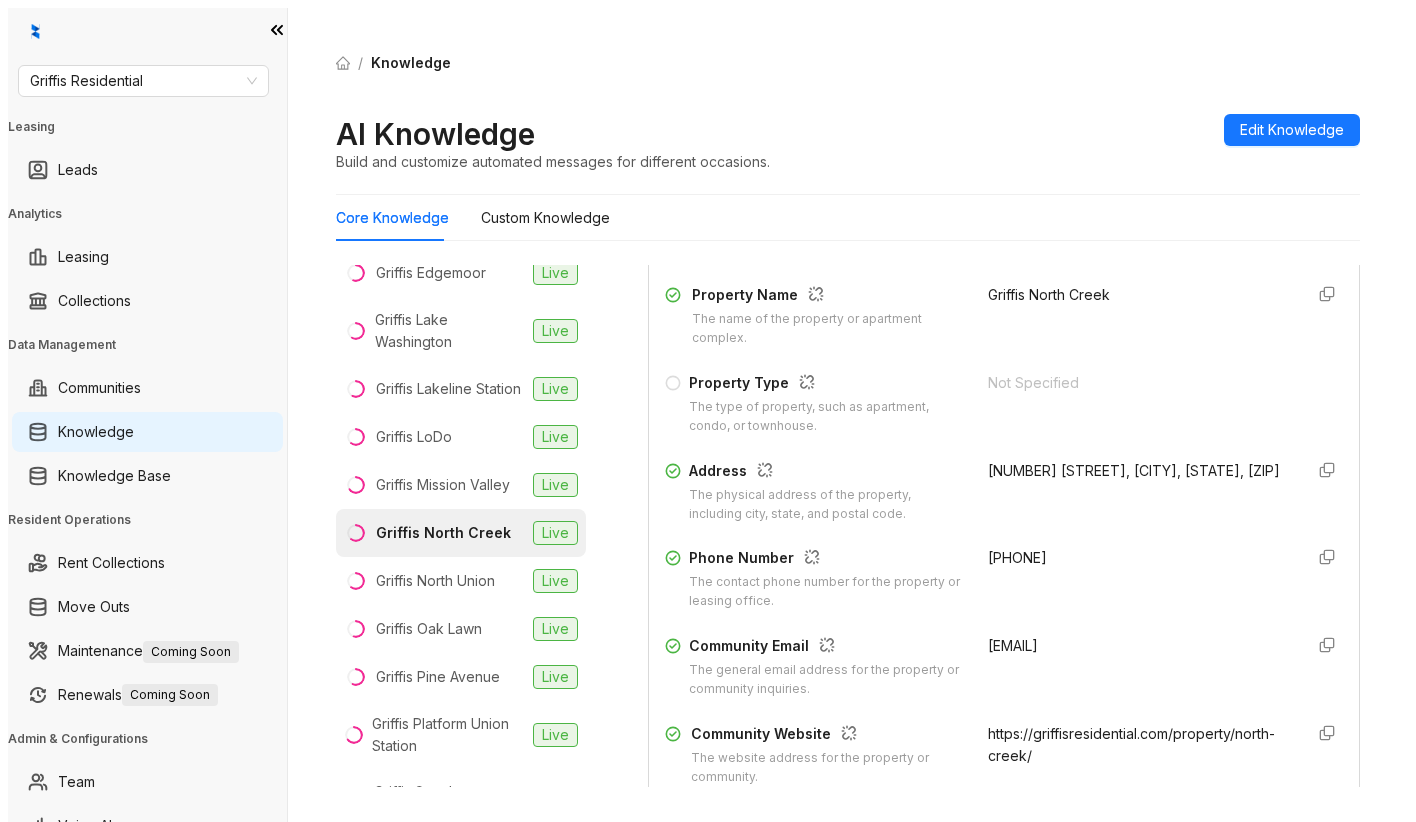 scroll, scrollTop: 0, scrollLeft: 0, axis: both 